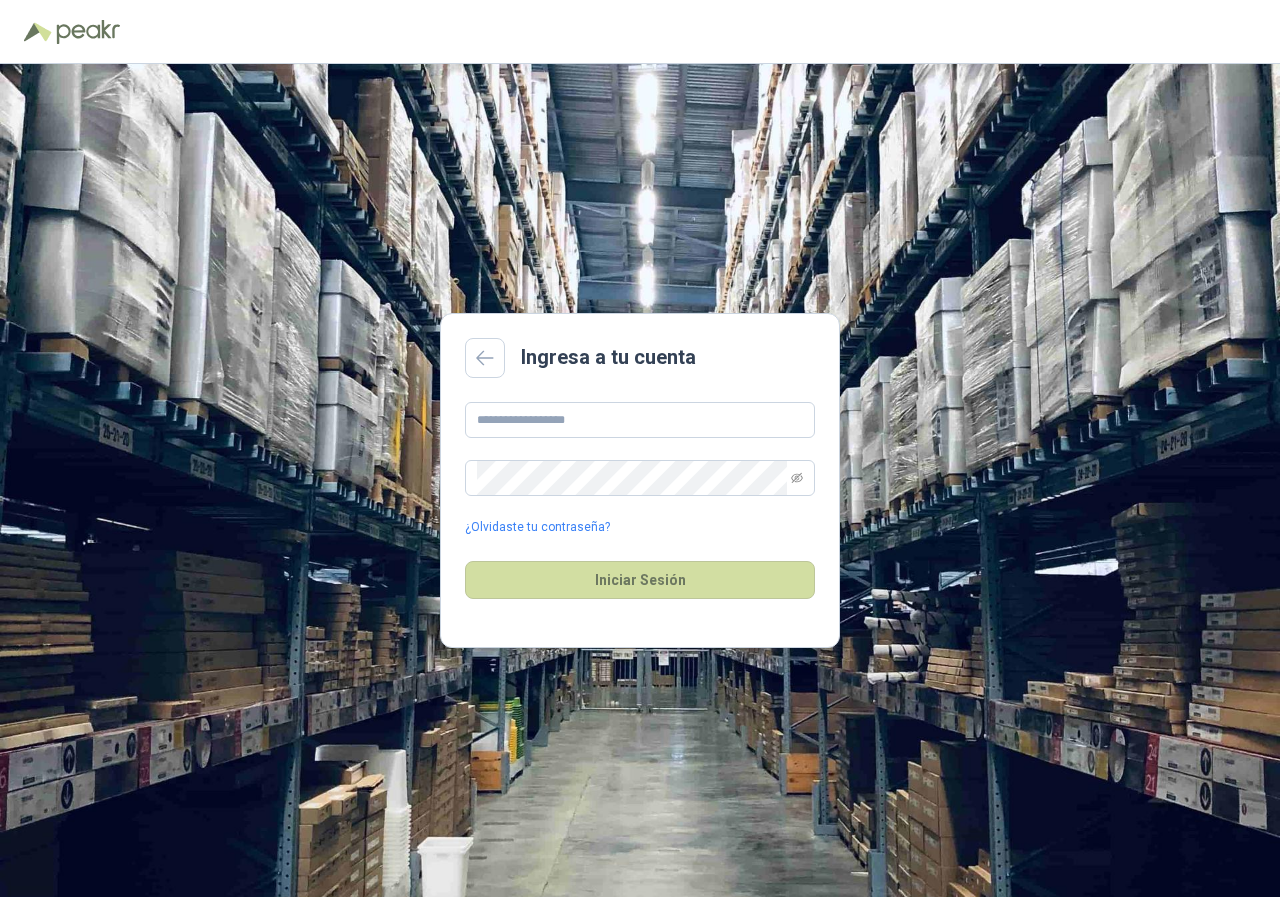 scroll, scrollTop: 0, scrollLeft: 0, axis: both 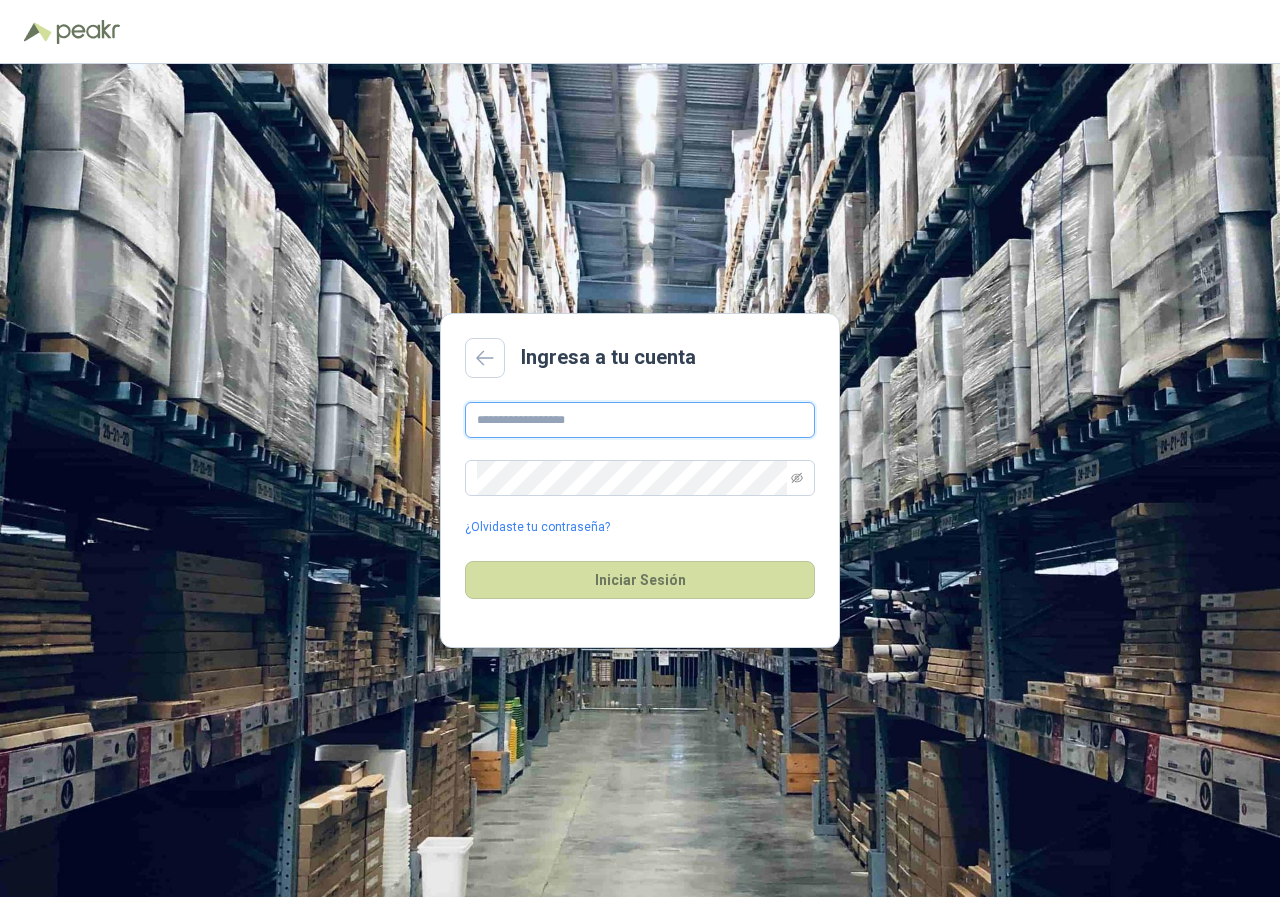 click at bounding box center (640, 420) 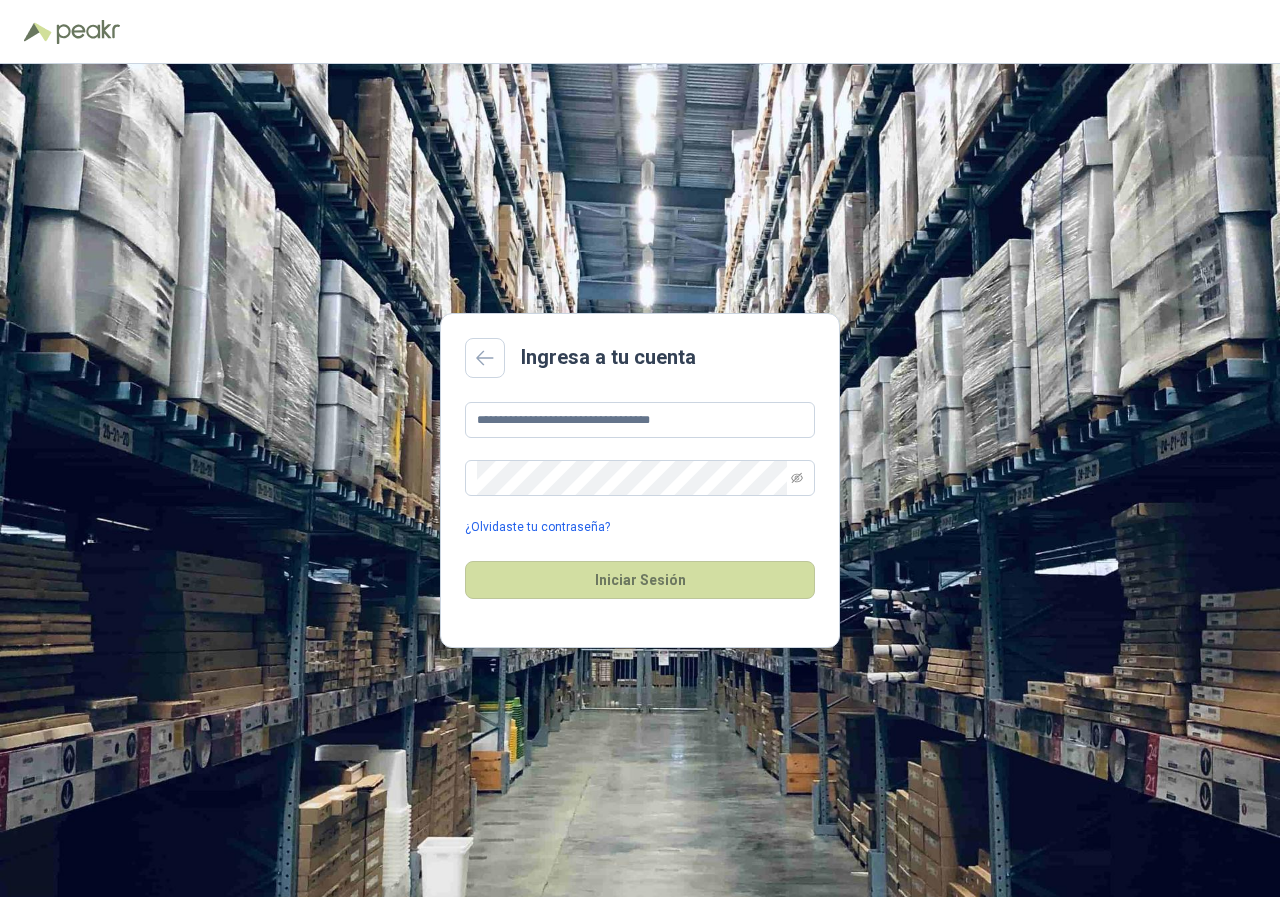 click on "¿Olvidaste tu contraseña?" at bounding box center (537, 527) 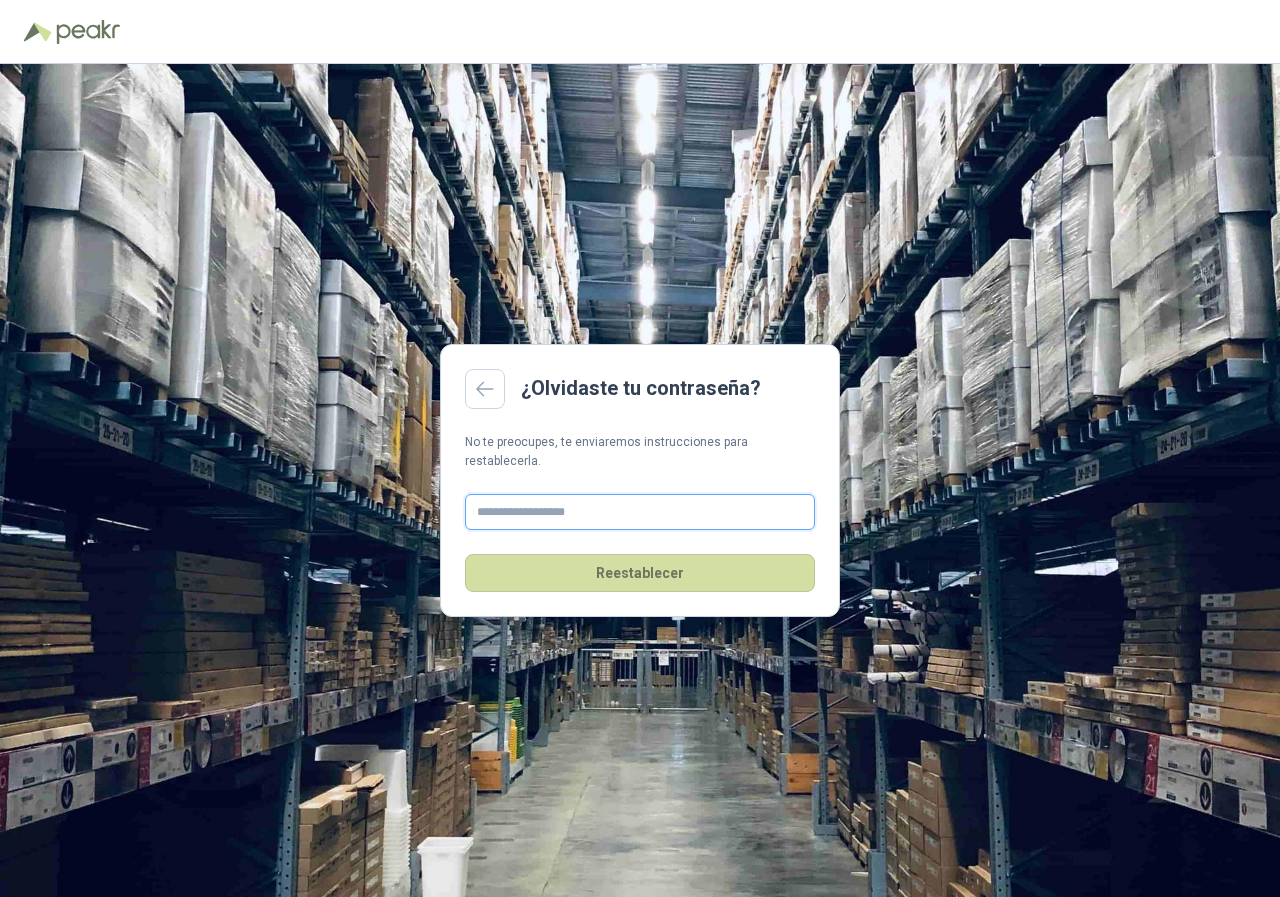 click at bounding box center (640, 512) 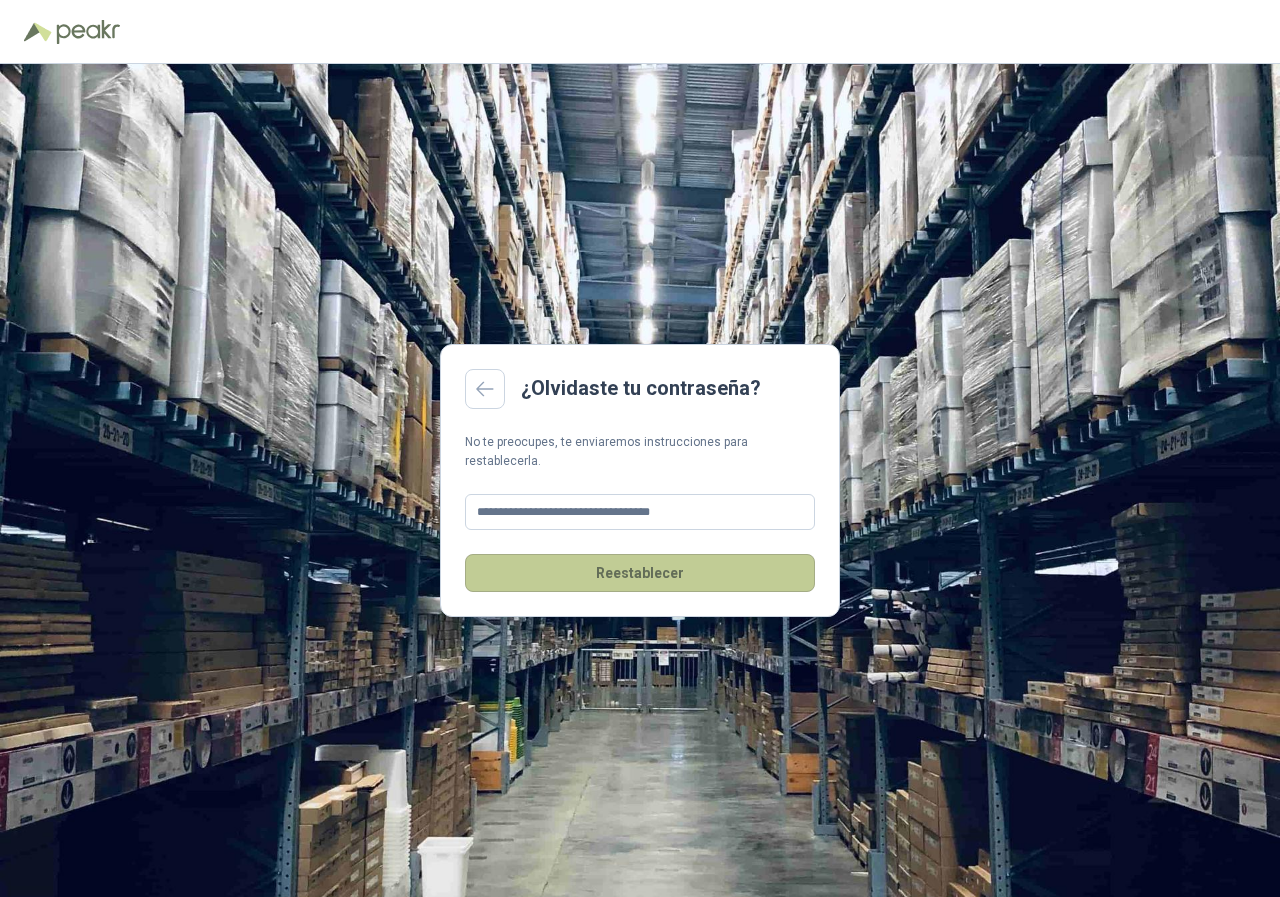 click on "Reestablecer" at bounding box center [640, 573] 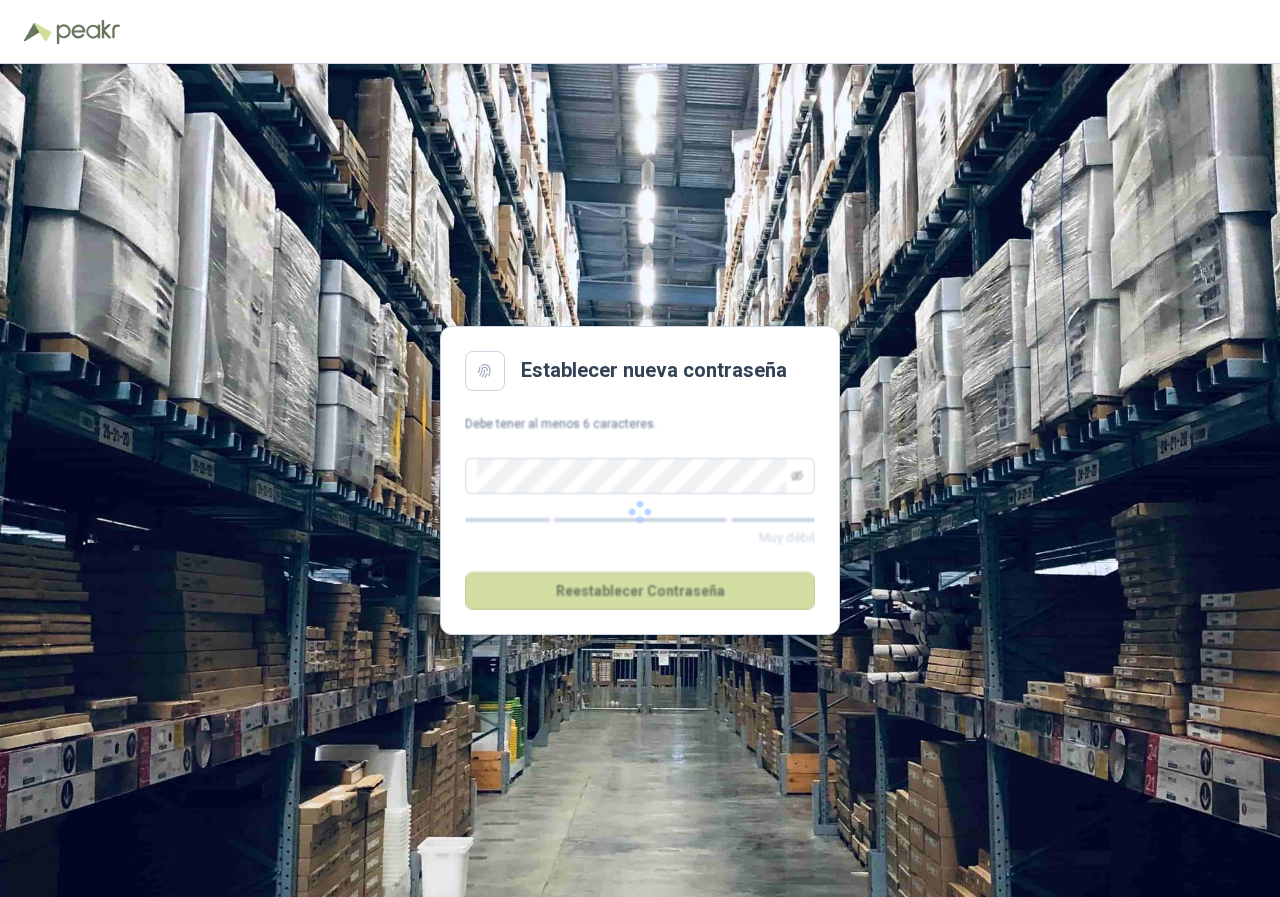 scroll, scrollTop: 0, scrollLeft: 0, axis: both 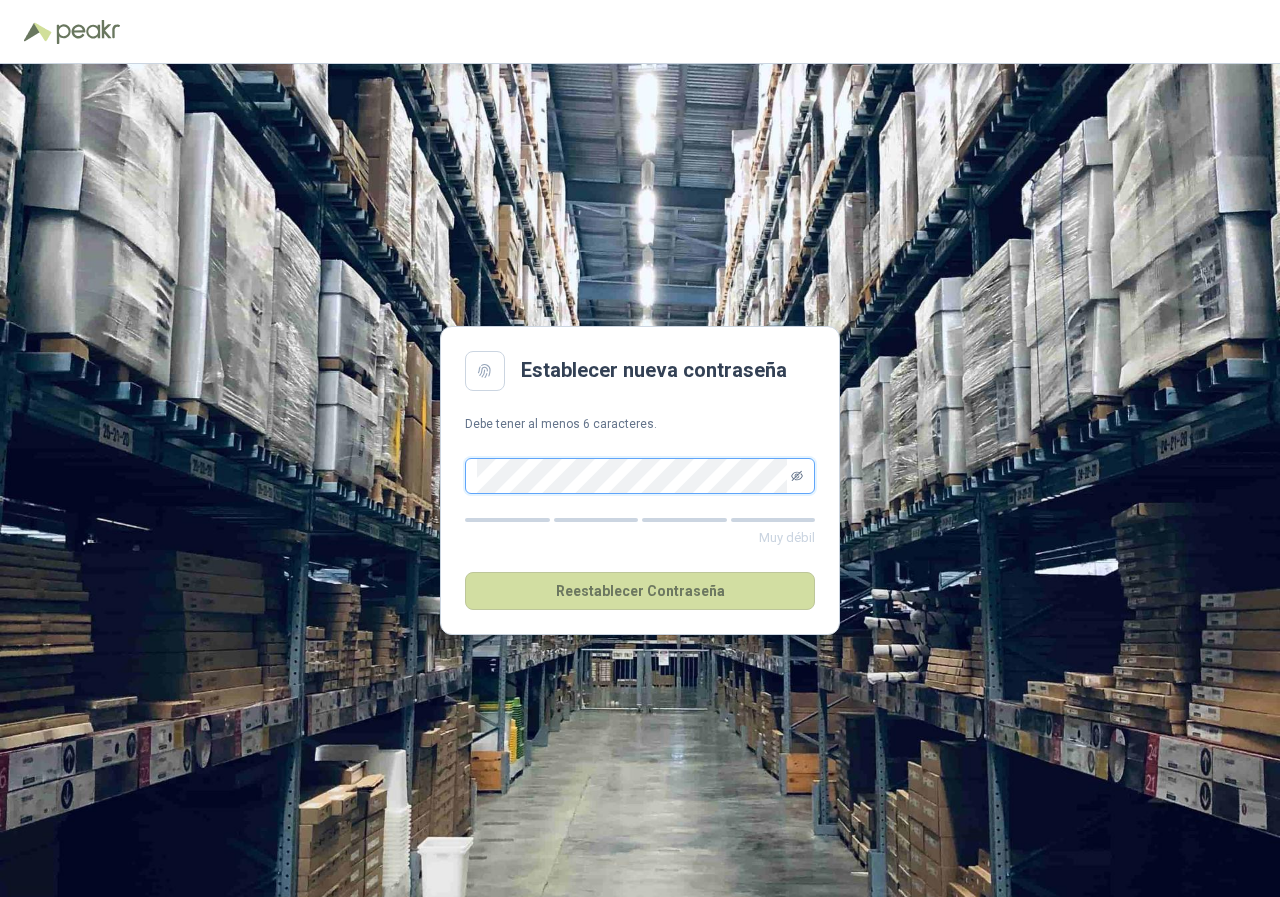 click 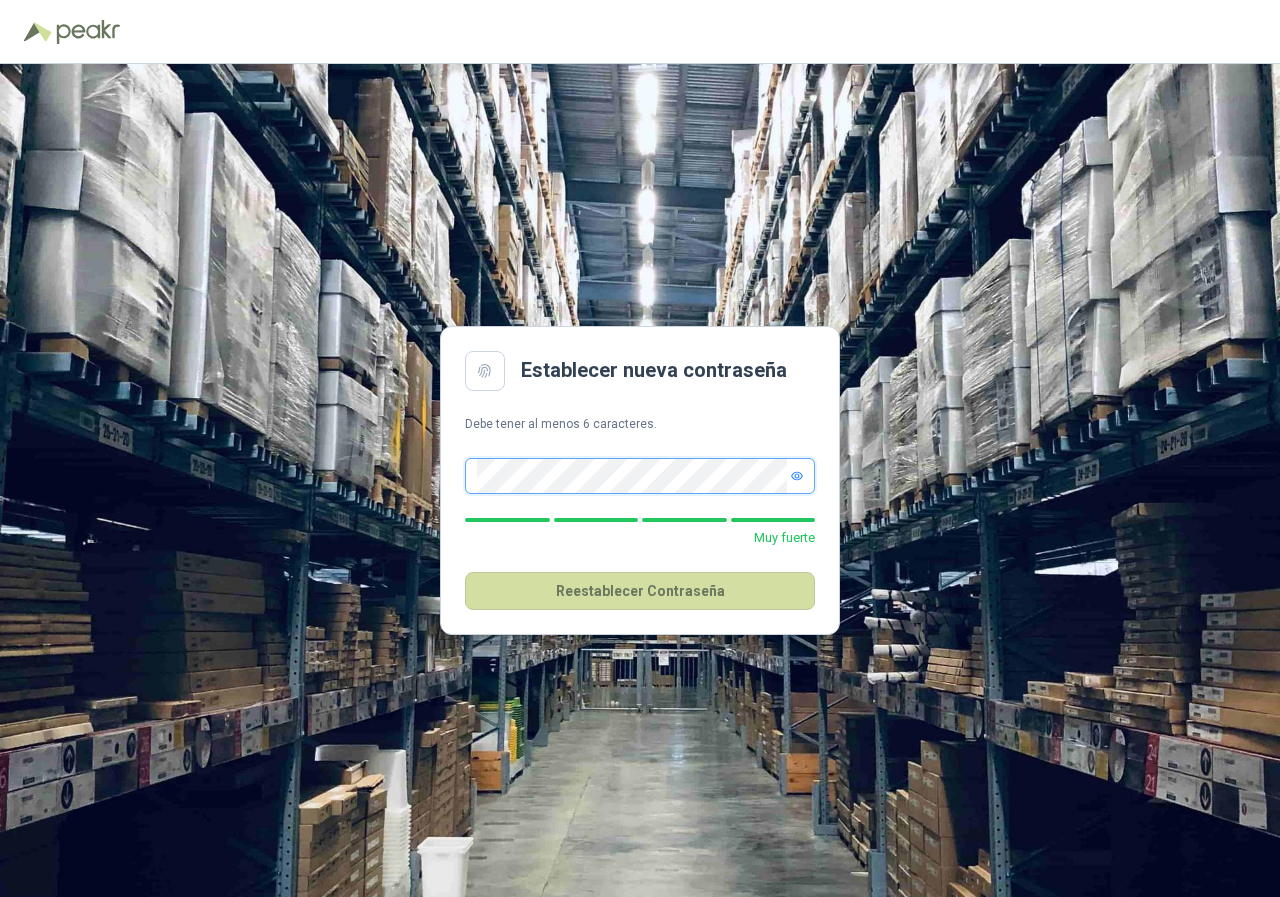 click on "Establecer nueva contraseña Debe tener al menos 6 caracteres. Muy fuerte Reestablecer Contraseña" at bounding box center [640, 480] 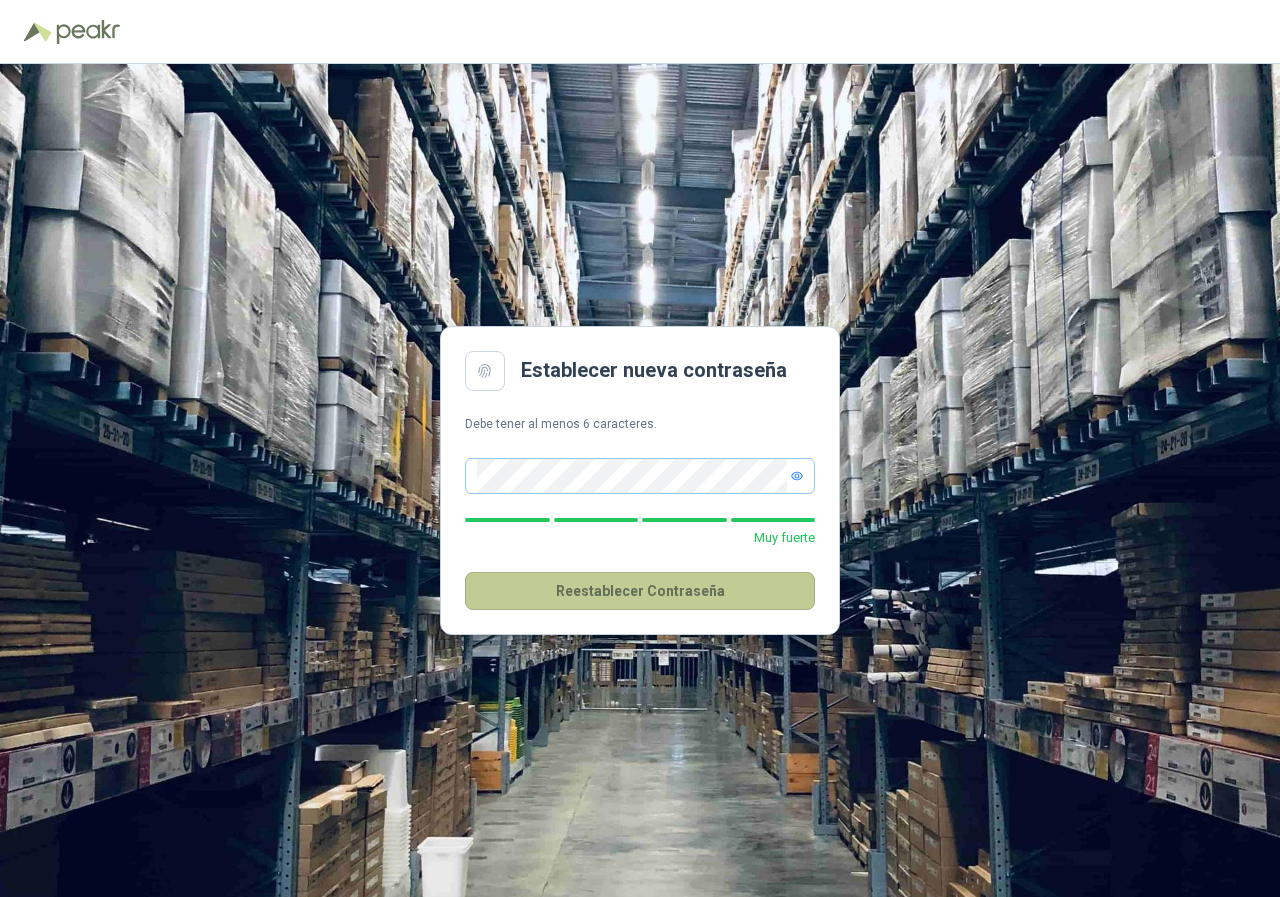 click on "Reestablecer Contraseña" at bounding box center (640, 591) 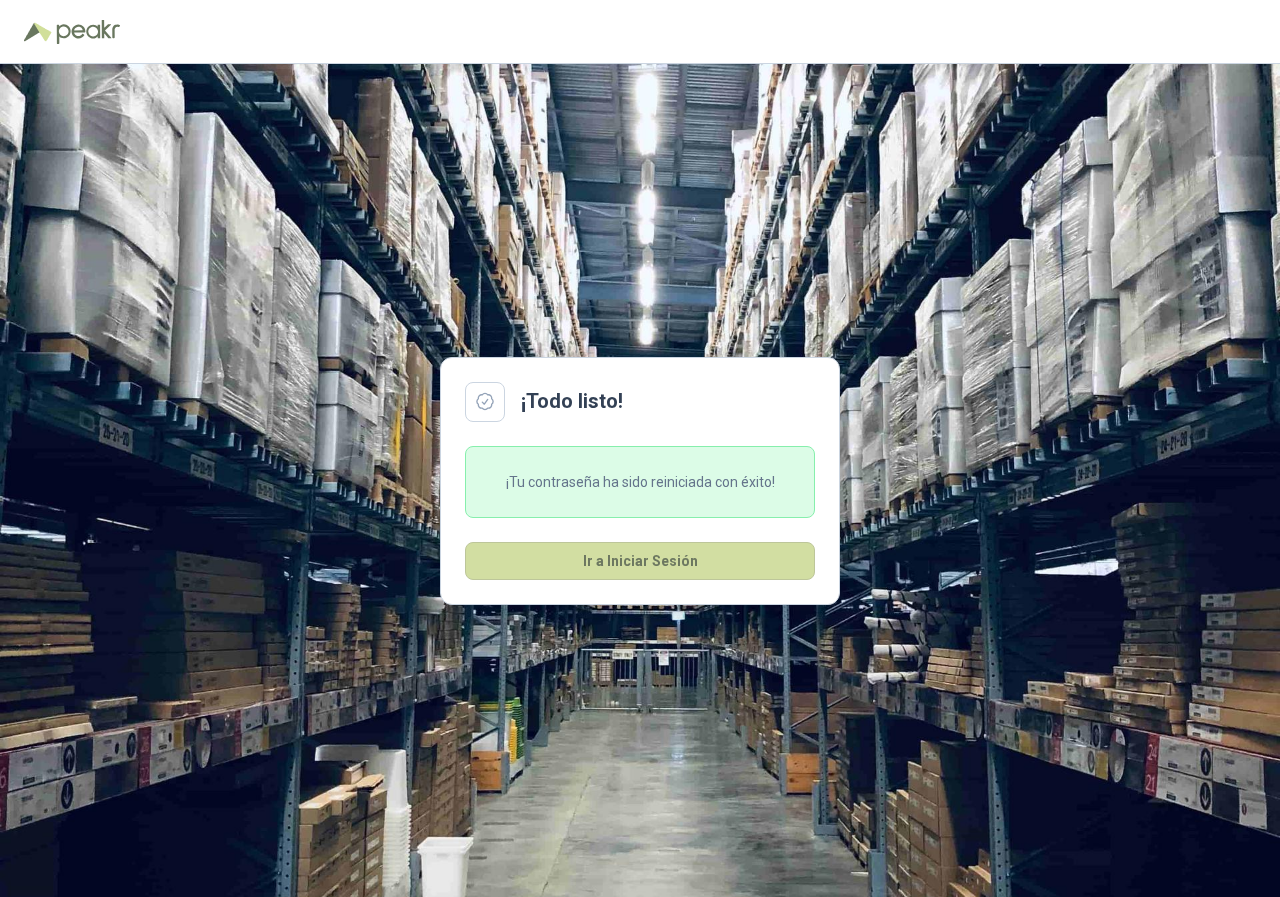click on "¡Todo listo! ¡Tu contraseña ha sido reiniciada con éxito! Ir a Iniciar Sesión" at bounding box center [640, 480] 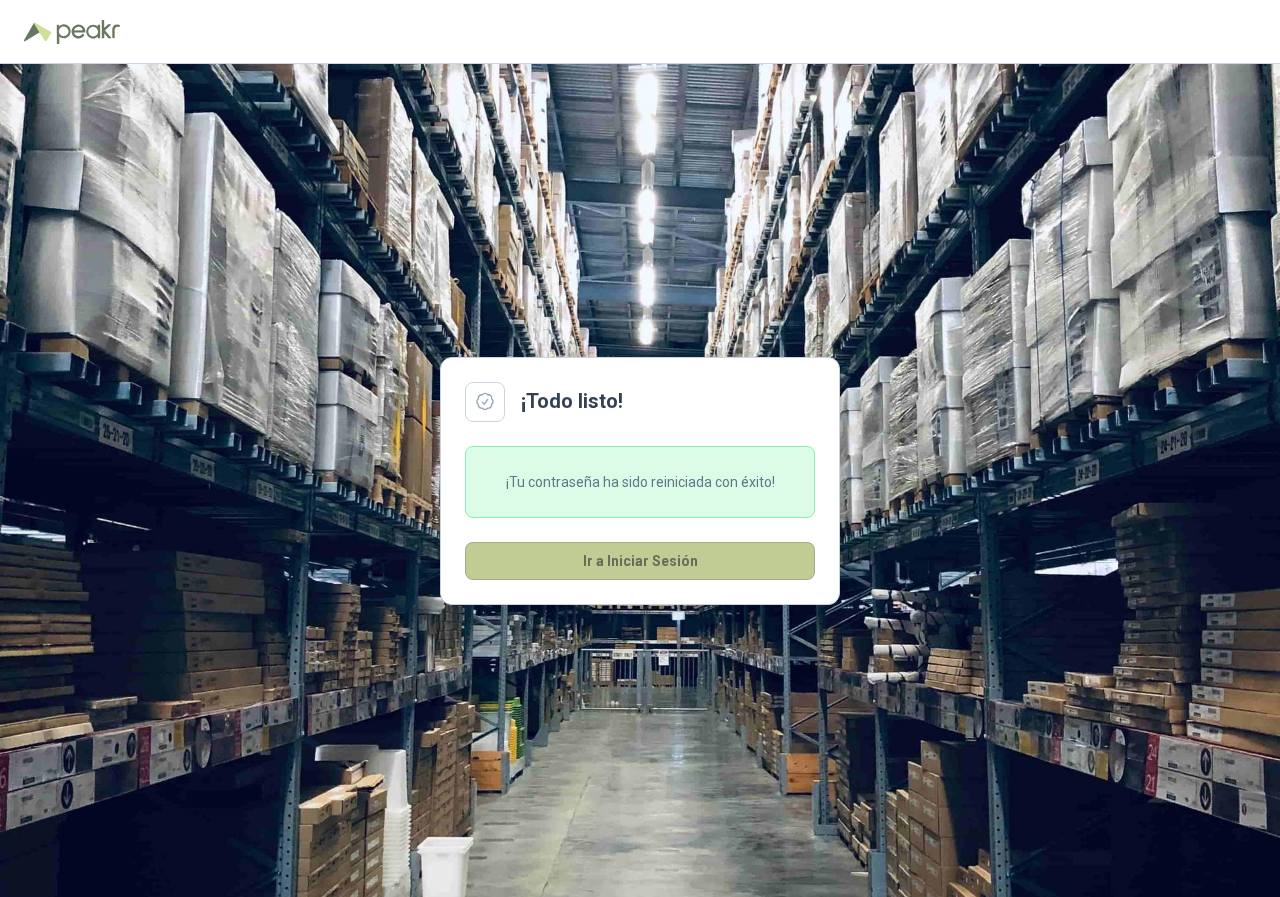 click on "Ir a Iniciar Sesión" at bounding box center [640, 561] 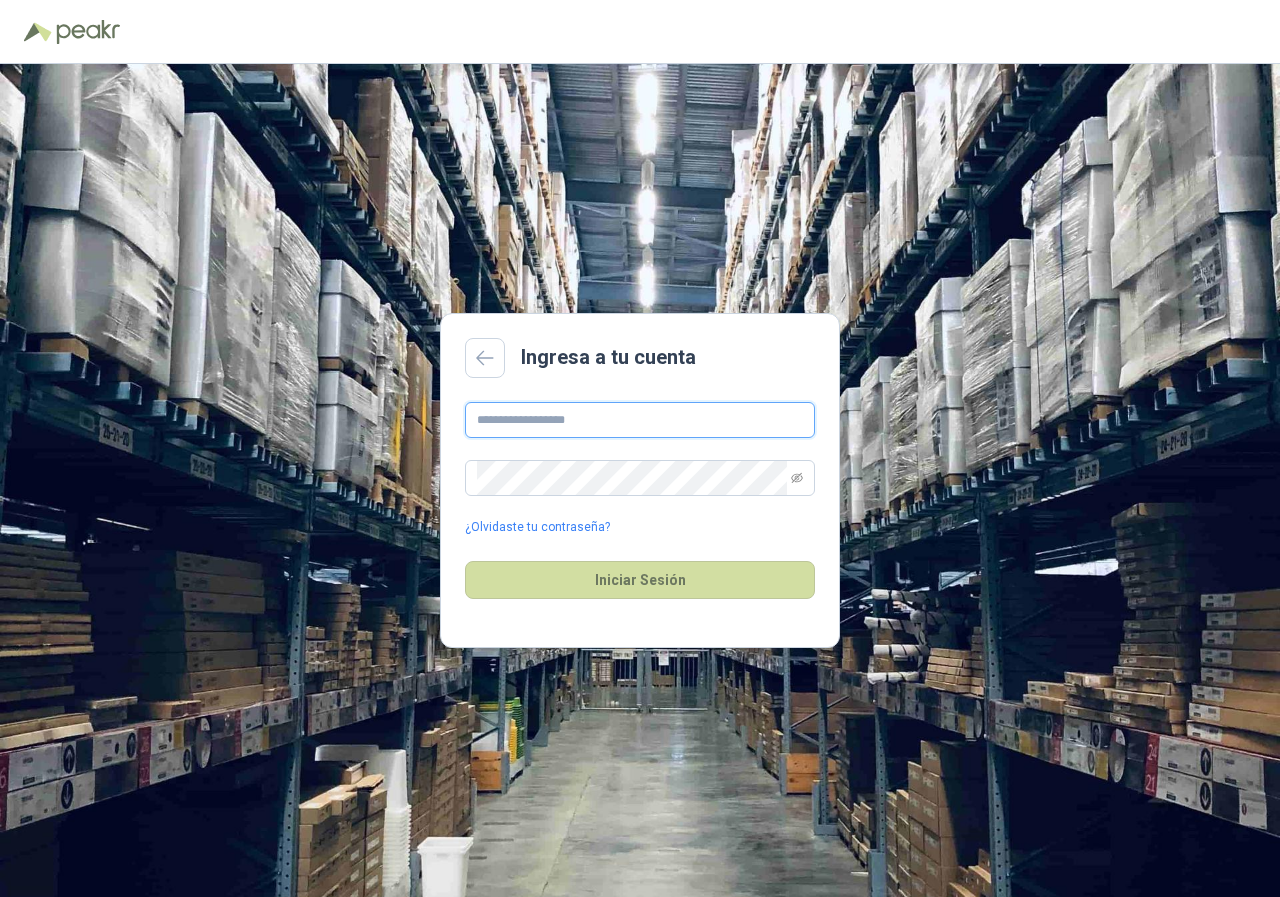 click at bounding box center (640, 420) 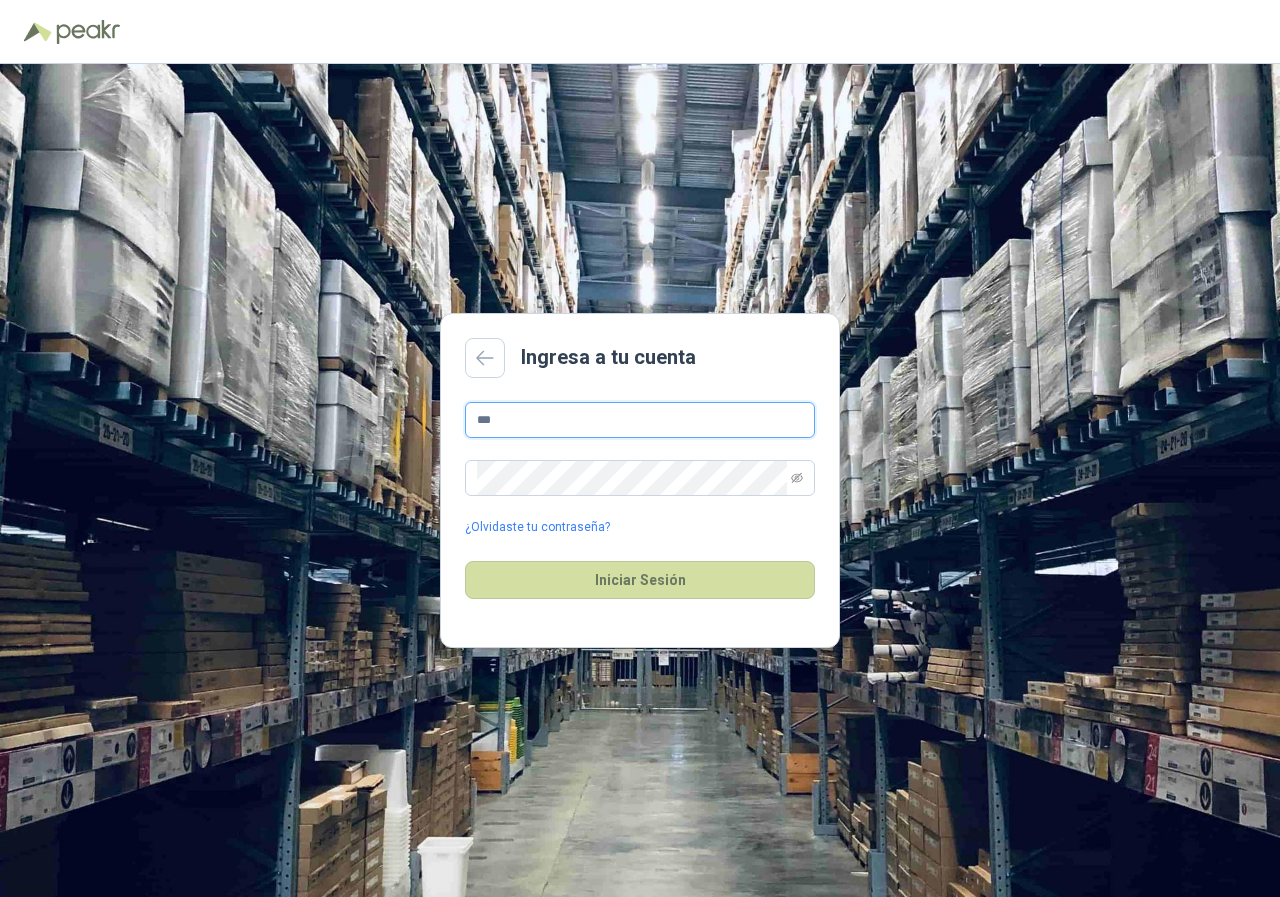 type on "**********" 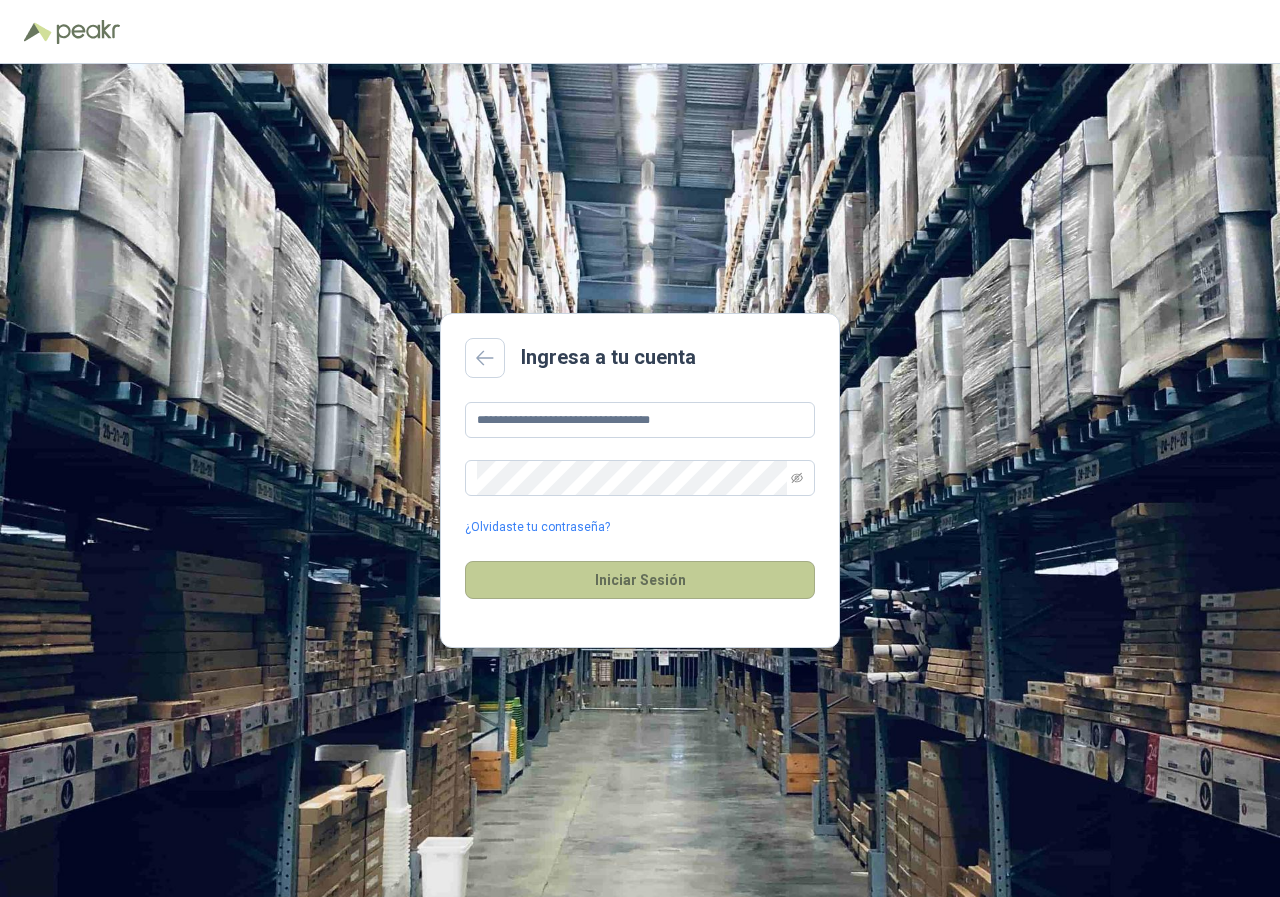 click on "Iniciar Sesión" at bounding box center [640, 580] 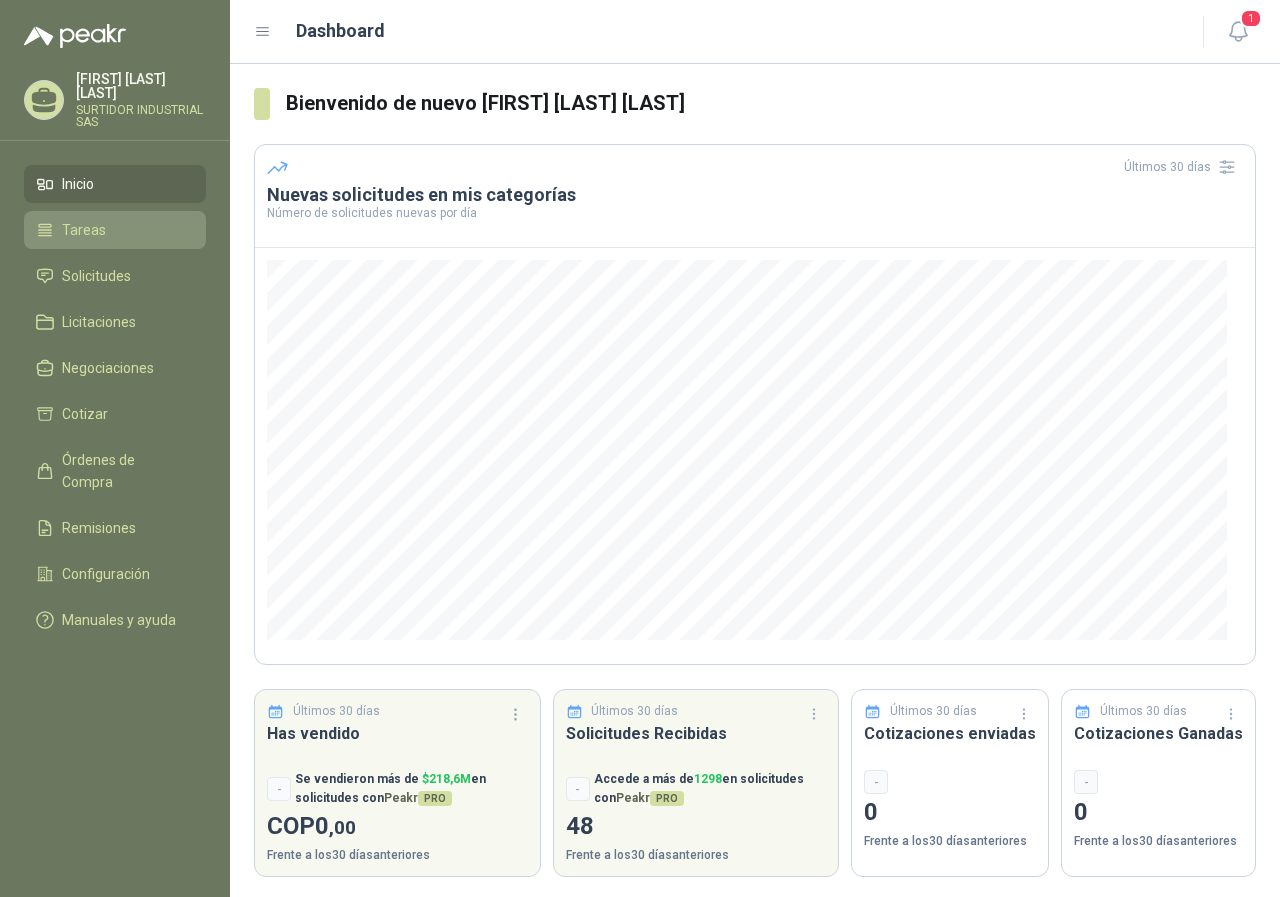 click on "Tareas" at bounding box center (115, 230) 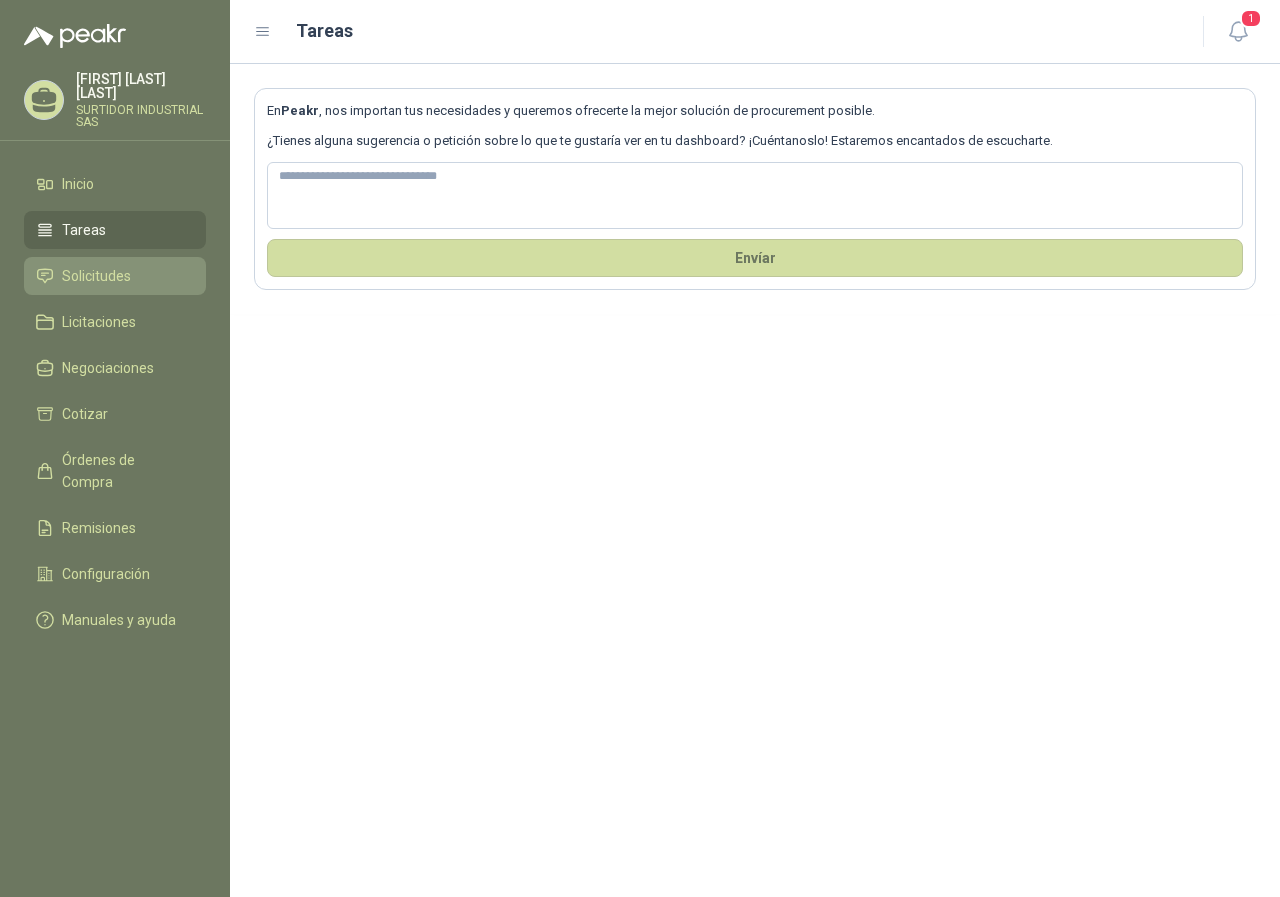 click on "Solicitudes" at bounding box center [115, 276] 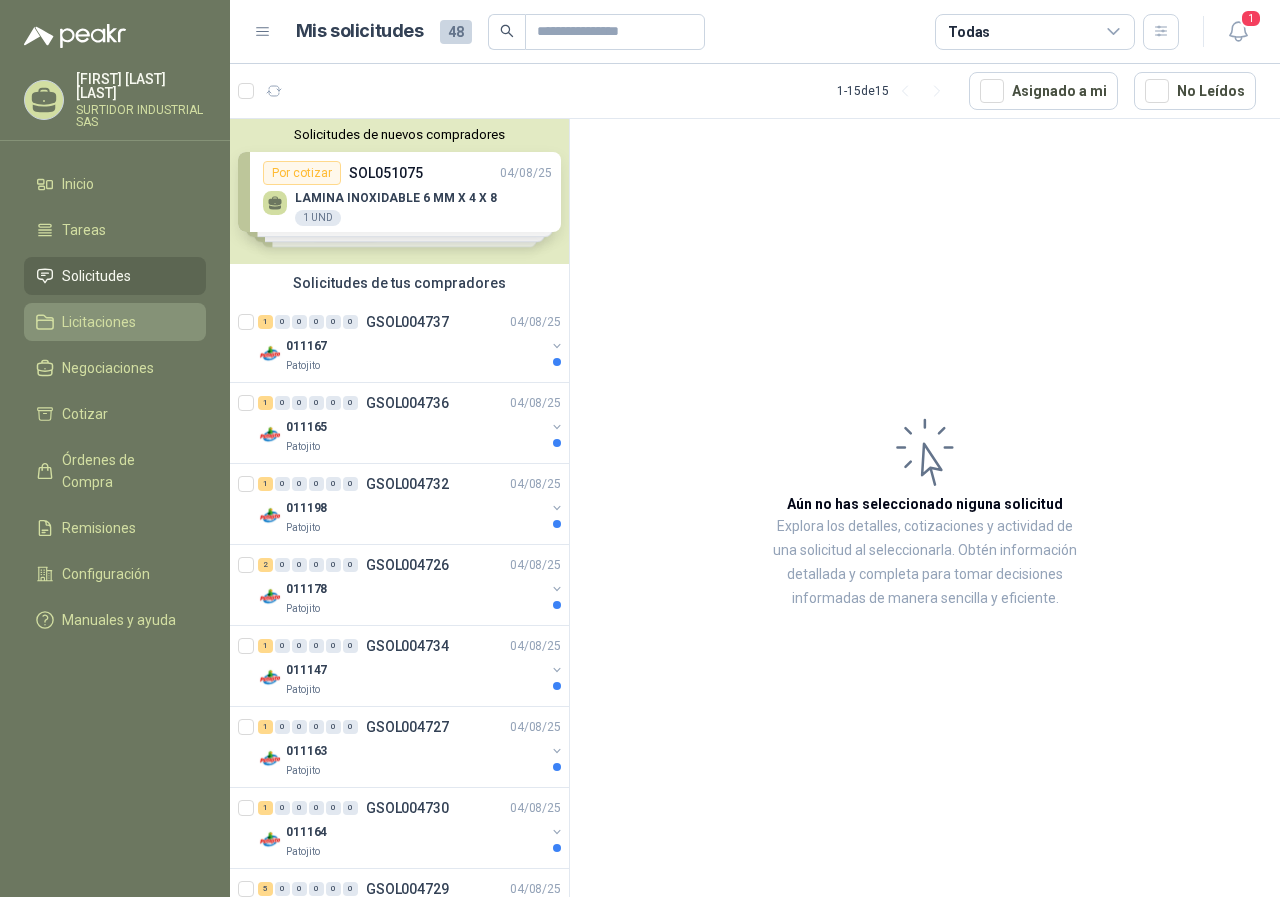 click on "Licitaciones" at bounding box center (99, 322) 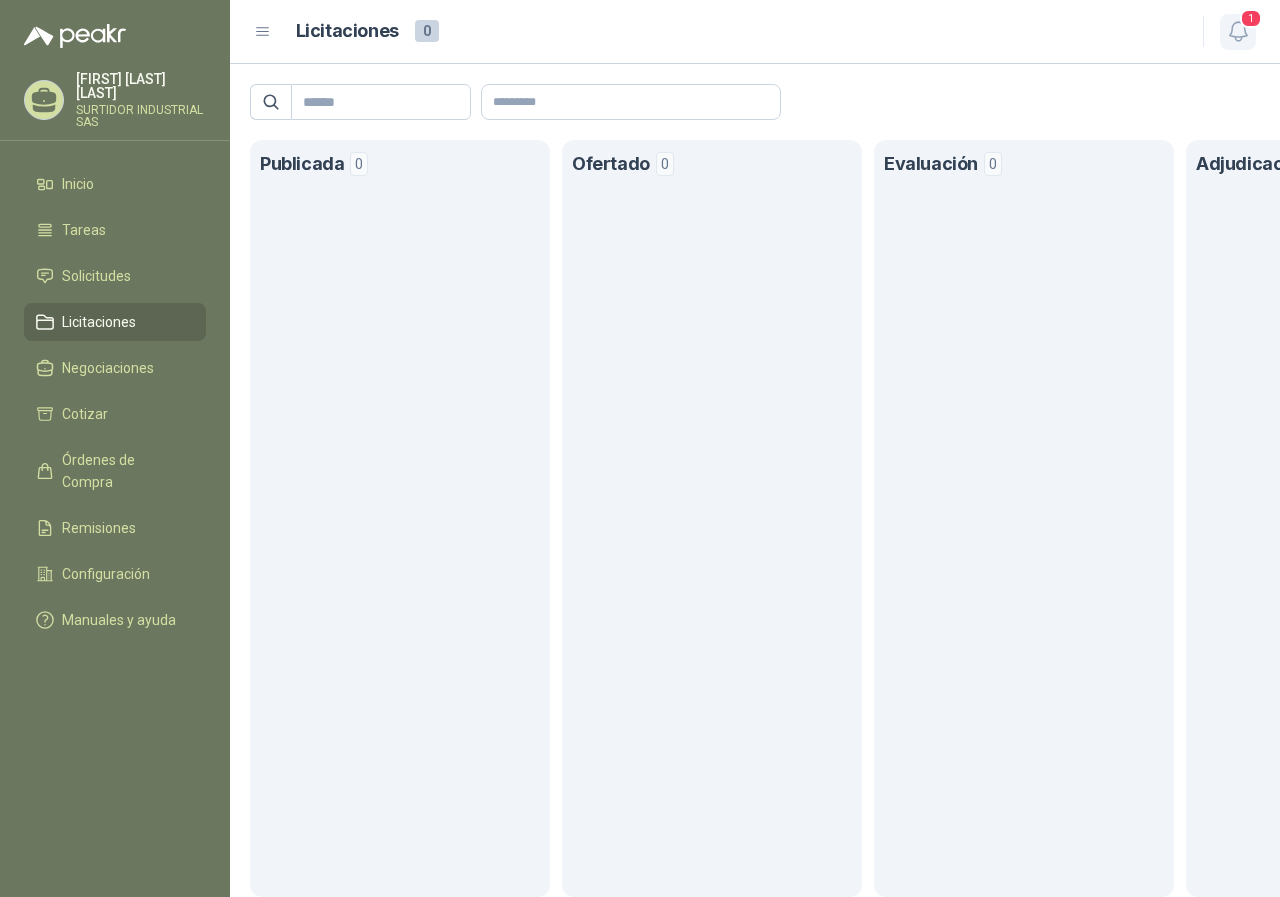 click on "1" at bounding box center [1238, 32] 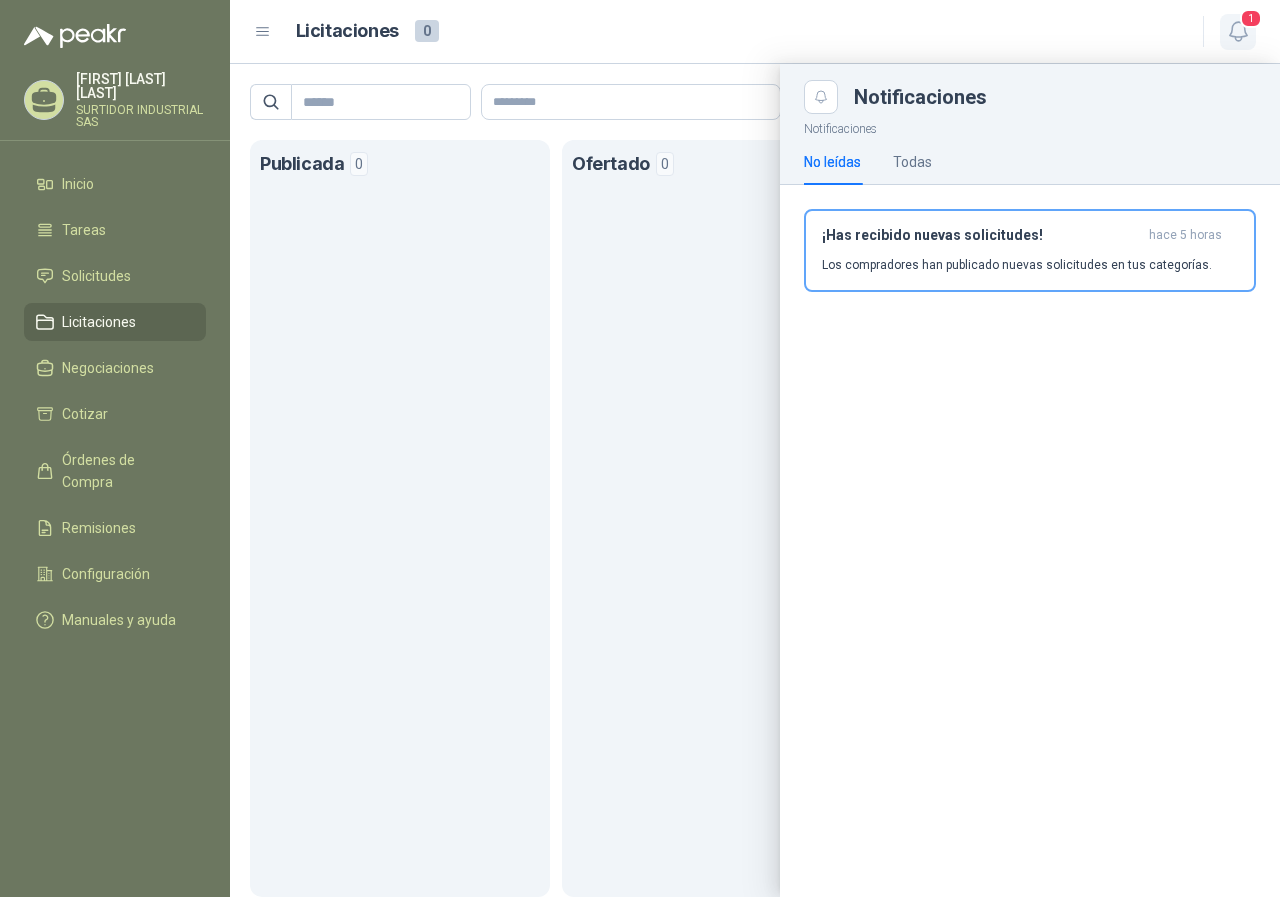 click on "1" at bounding box center (1251, 18) 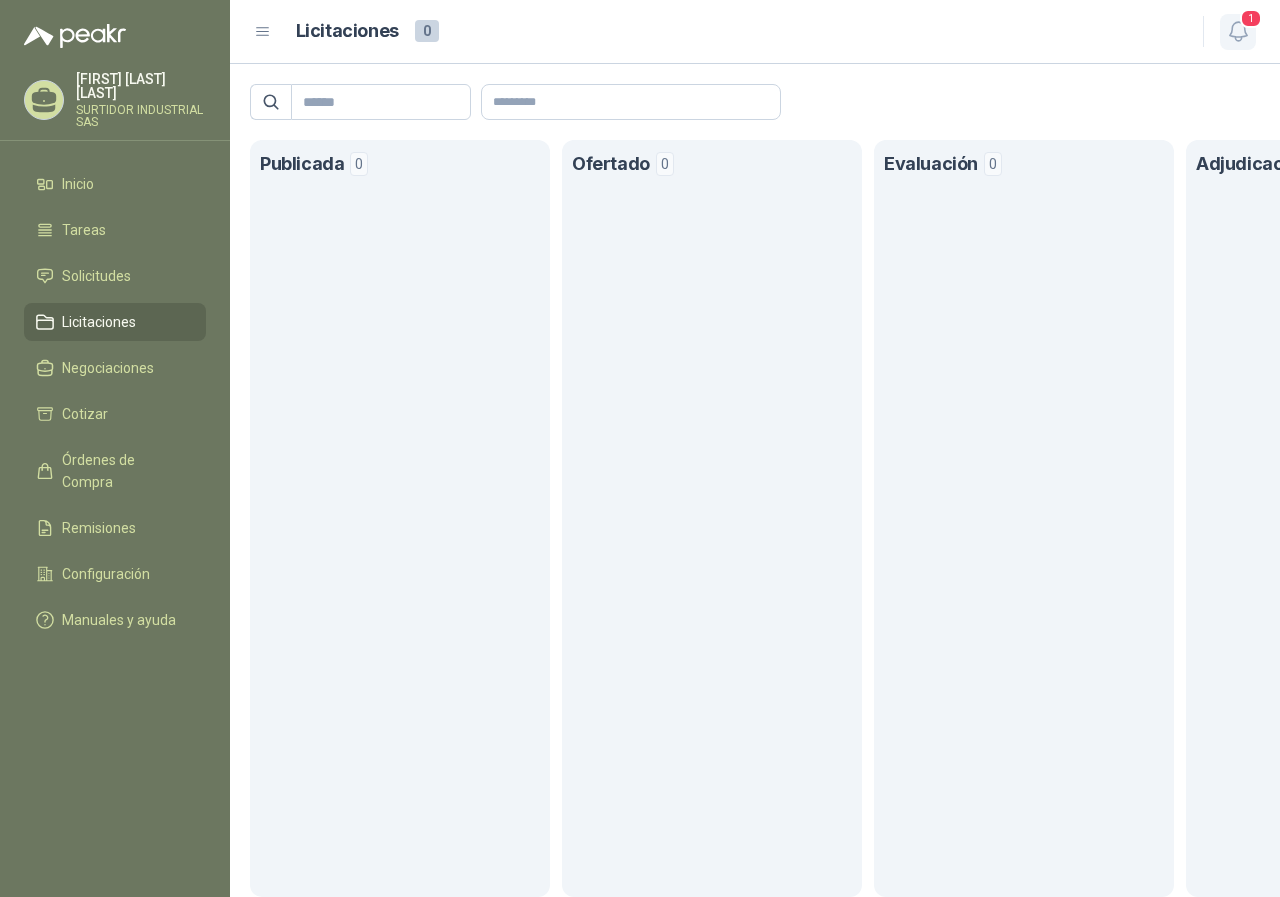 click on "1" at bounding box center [1251, 18] 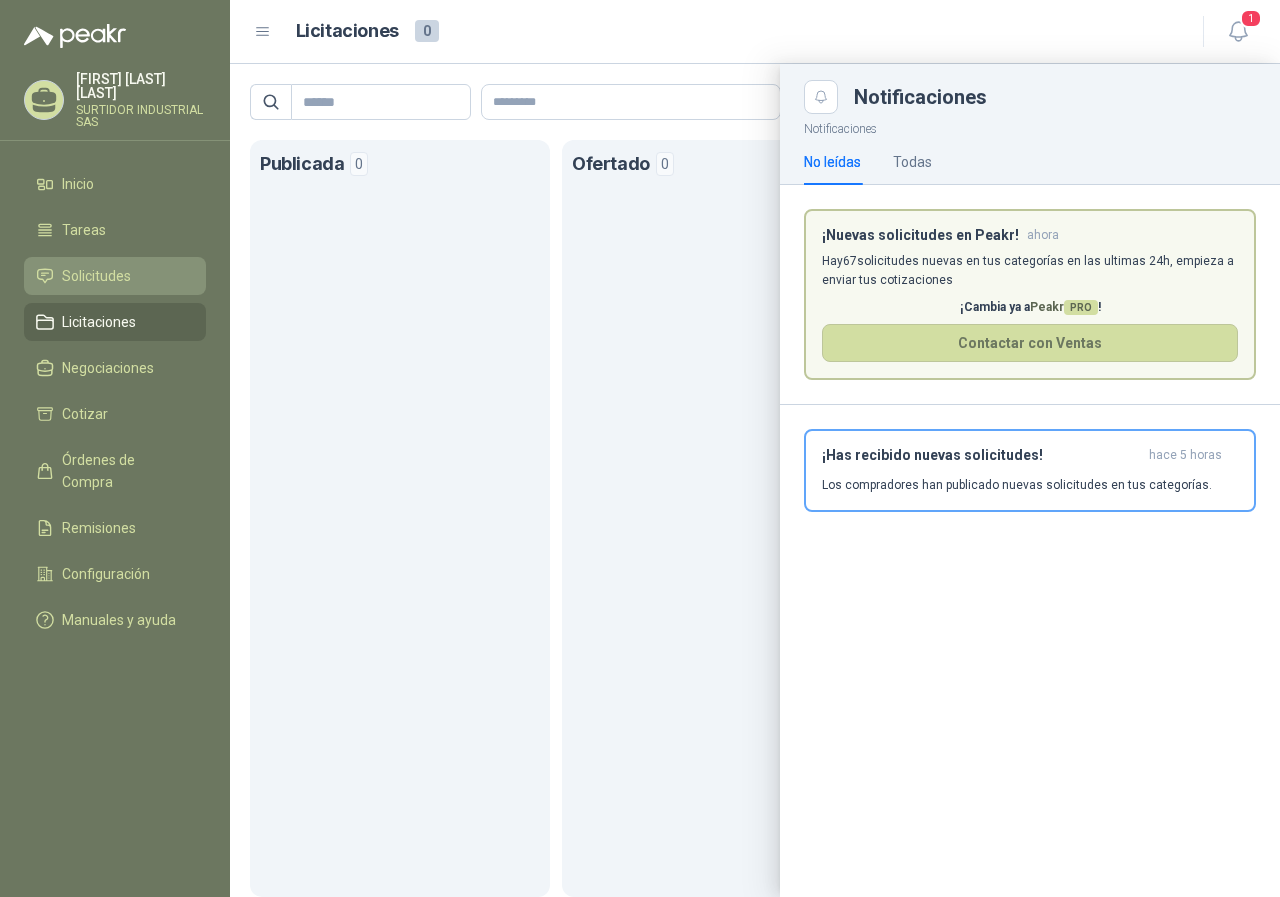 click on "Solicitudes" at bounding box center (96, 276) 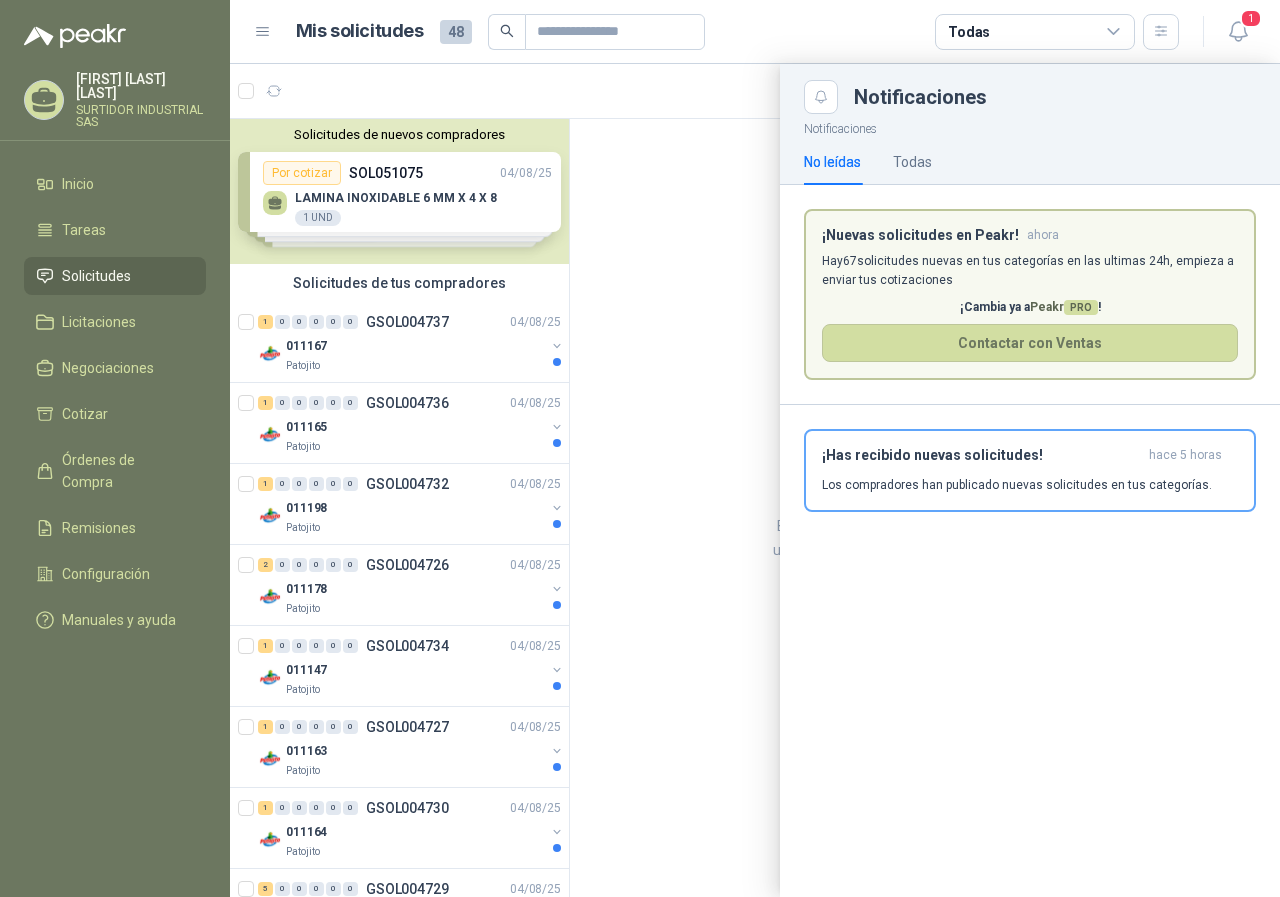 drag, startPoint x: 560, startPoint y: 334, endPoint x: 560, endPoint y: 560, distance: 226 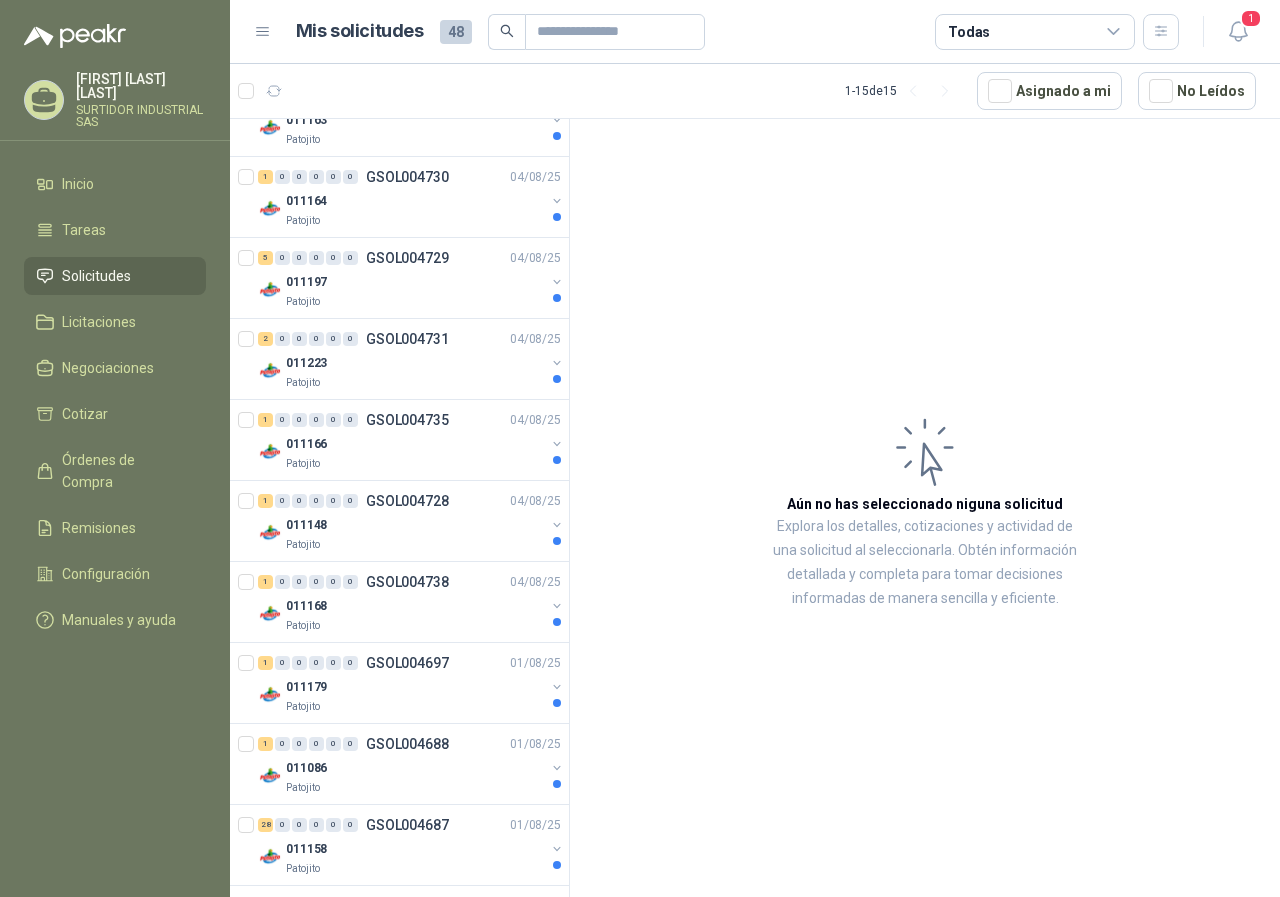 scroll, scrollTop: 641, scrollLeft: 0, axis: vertical 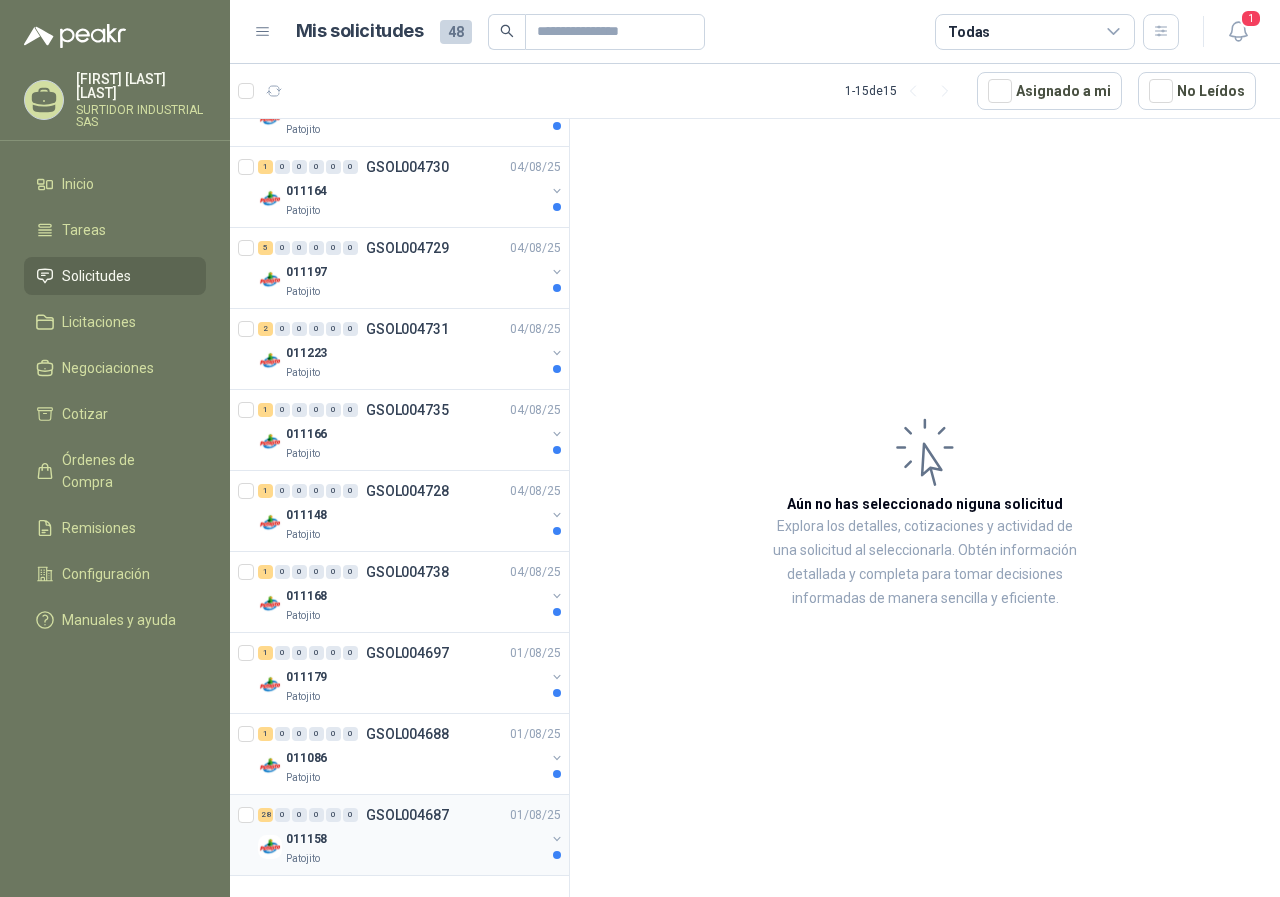click on "28   0   0   0   0   0   GSOL004687 01/08/25" at bounding box center [411, 815] 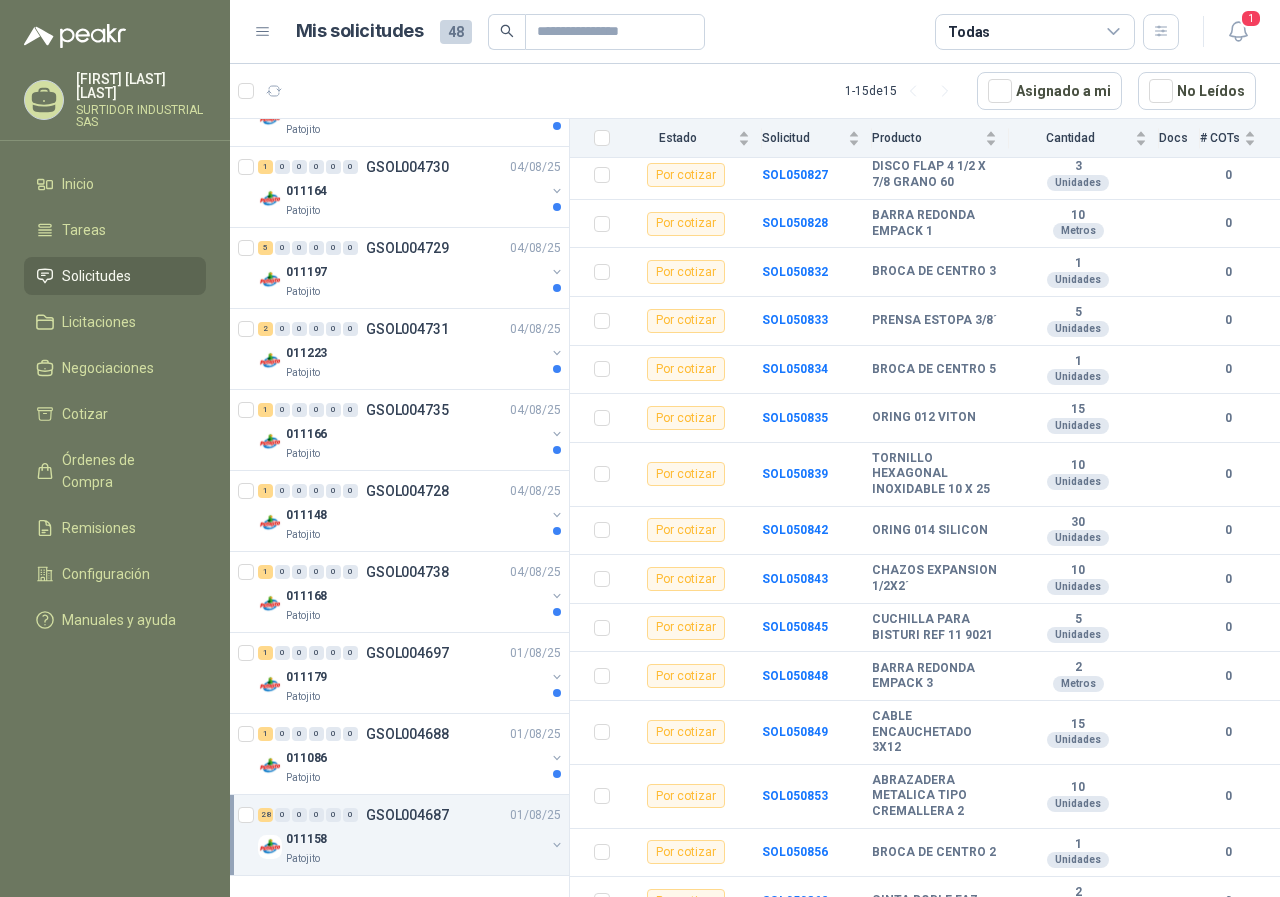 scroll, scrollTop: 0, scrollLeft: 0, axis: both 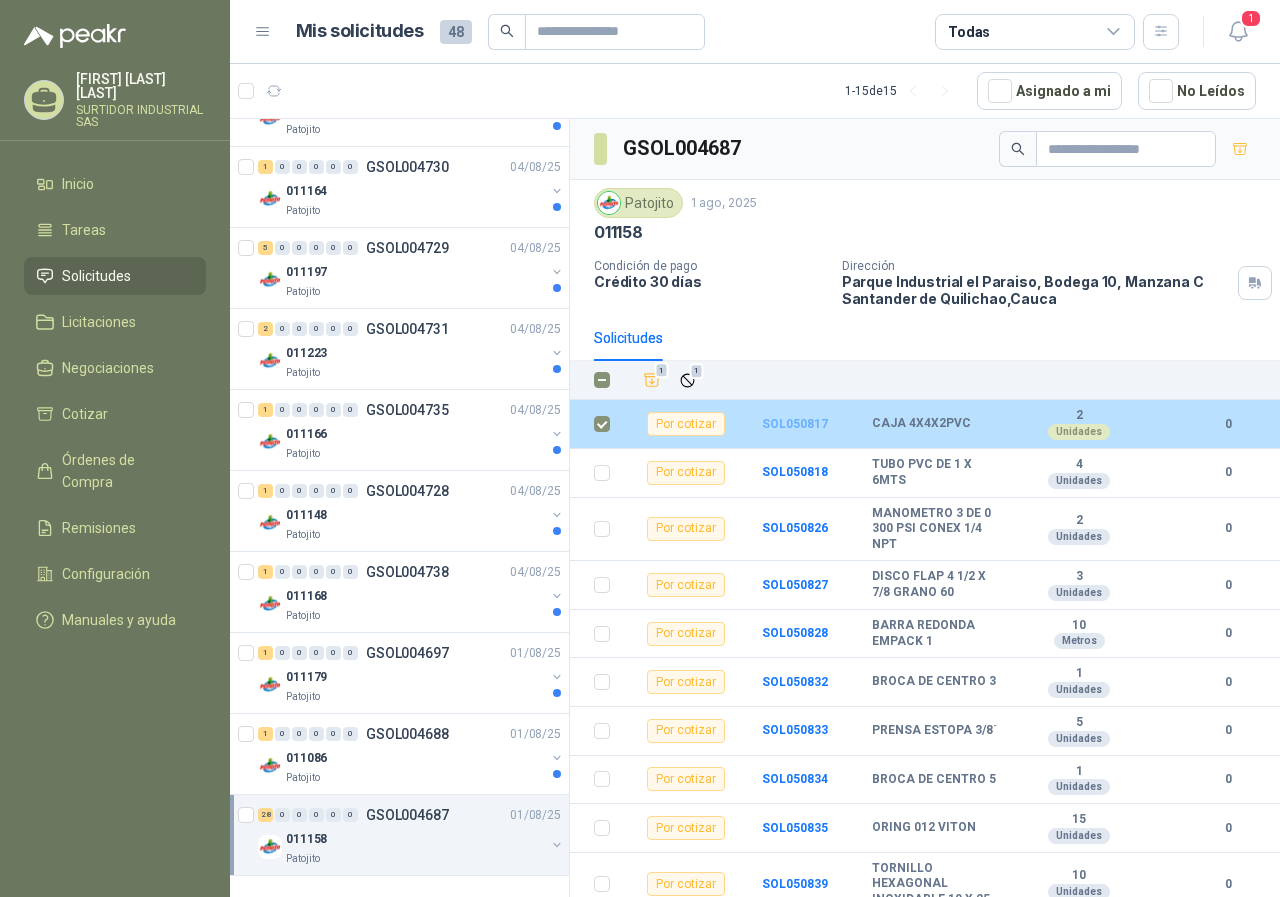 click on "SOL050817" at bounding box center (795, 424) 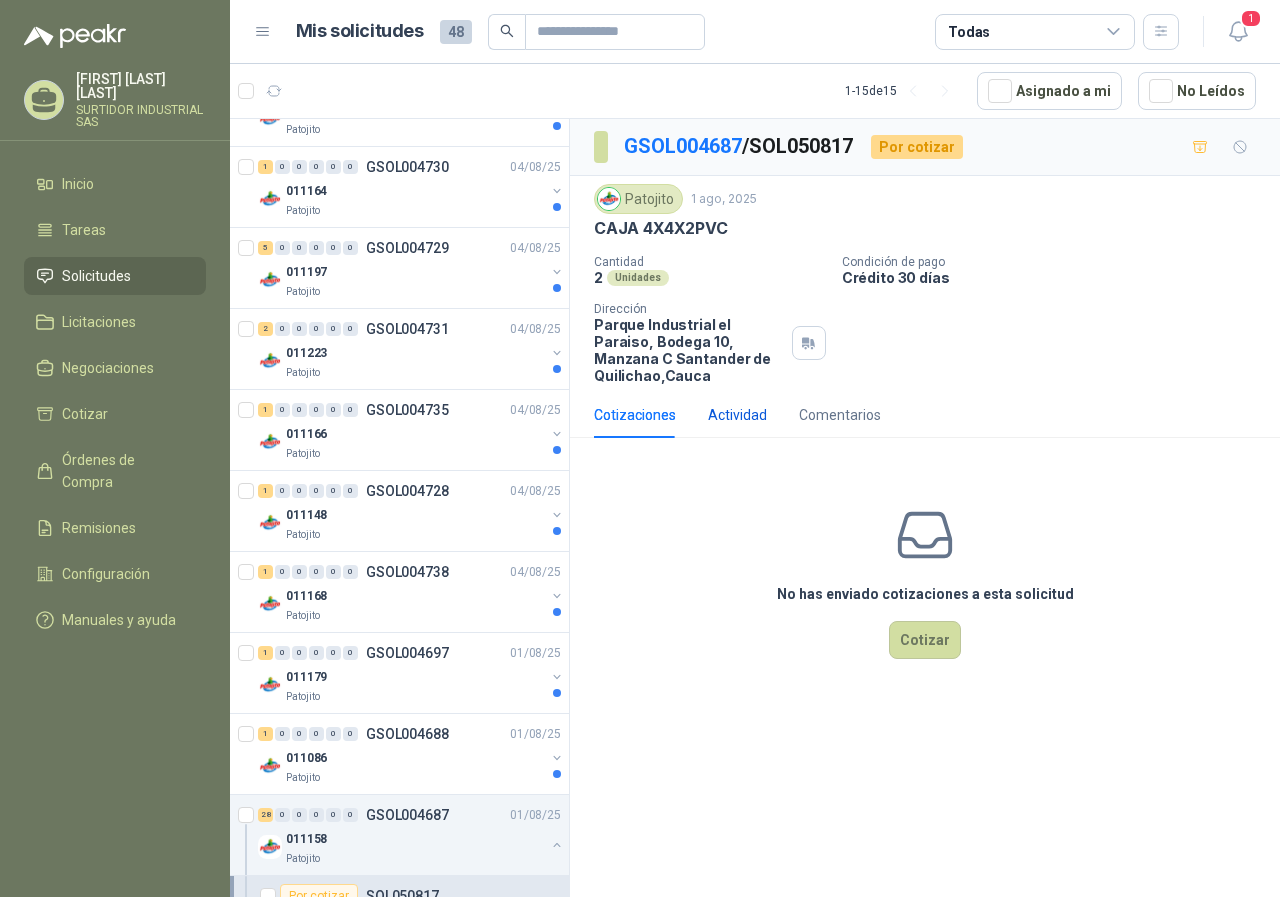 click on "Actividad" at bounding box center [737, 415] 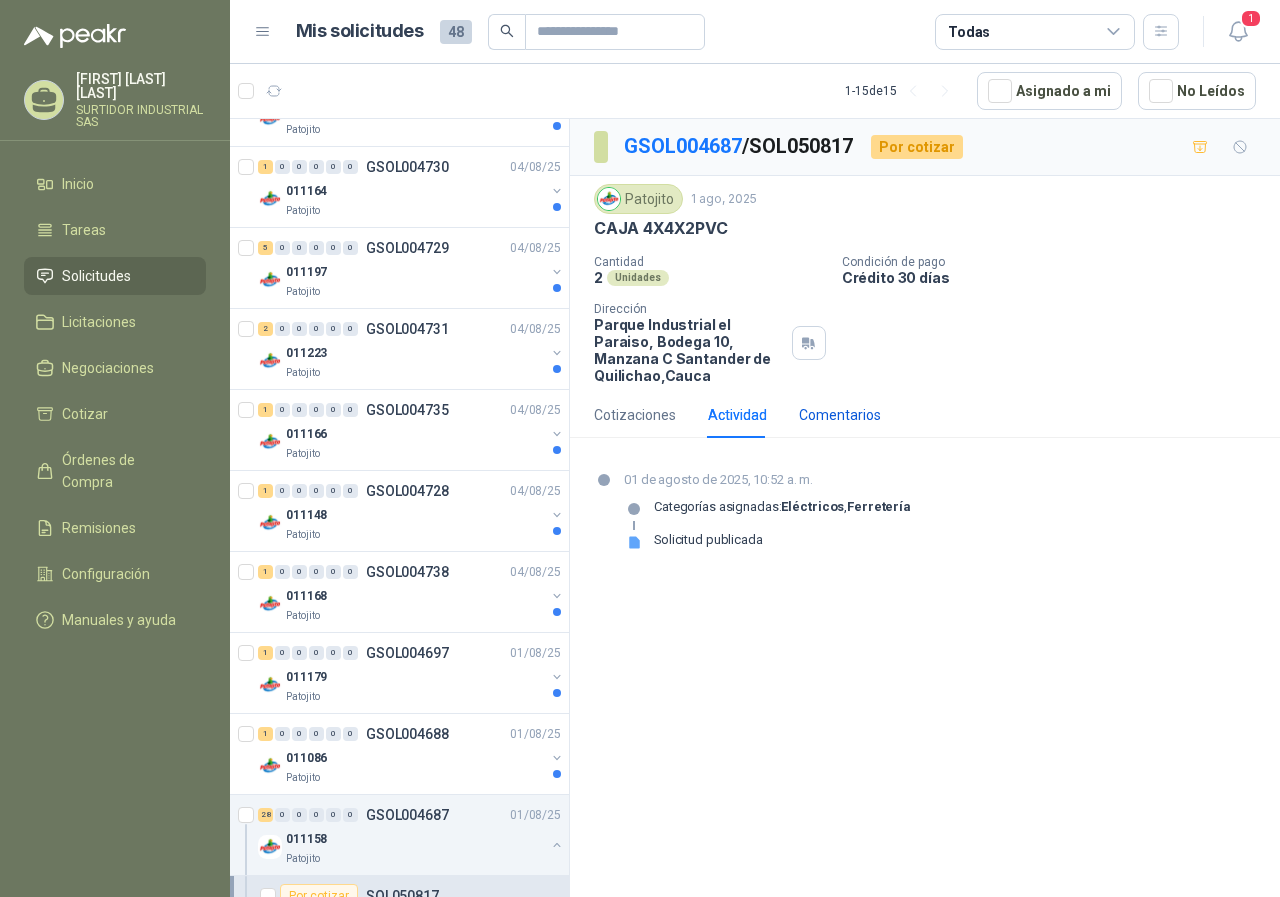 click on "Comentarios" at bounding box center (840, 415) 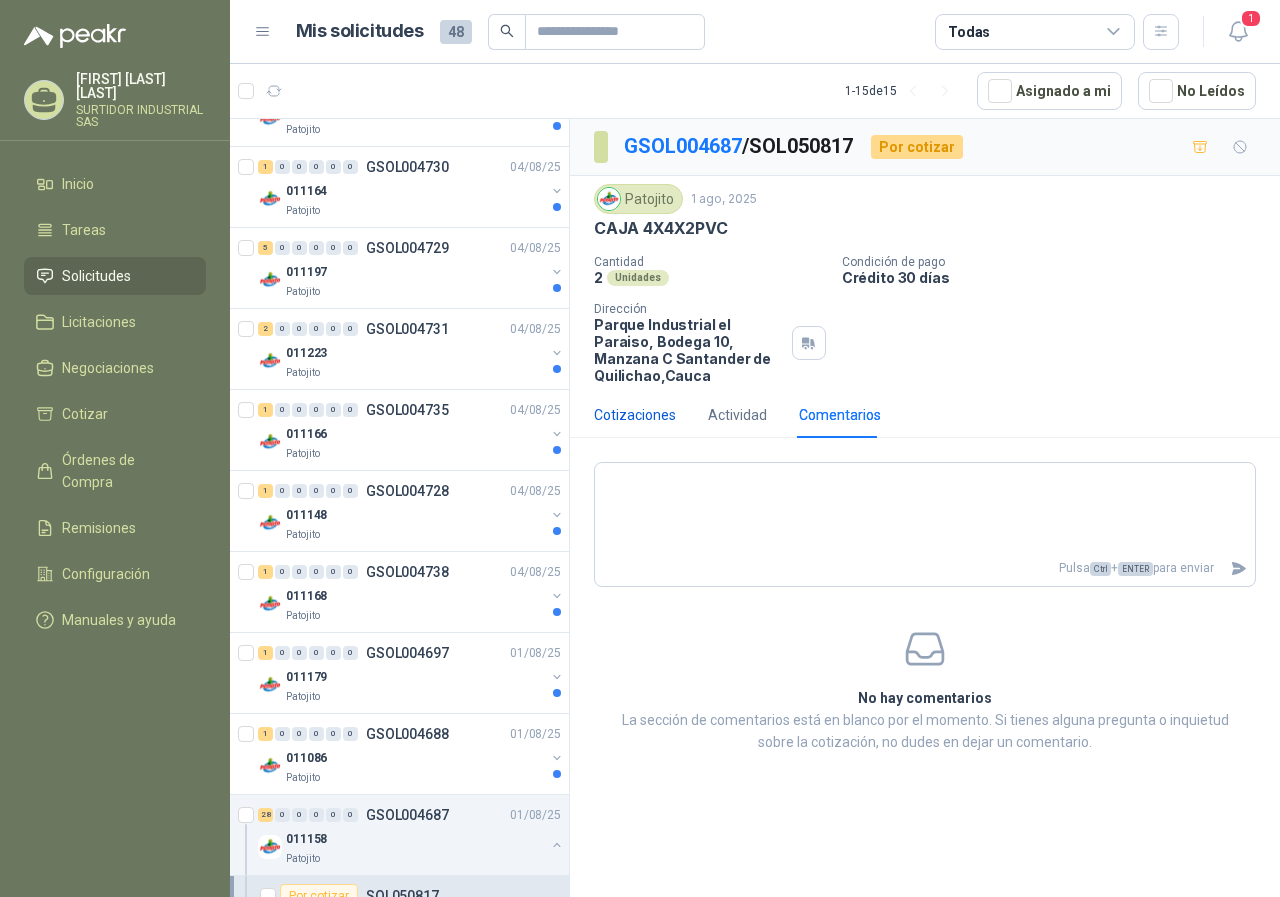 click on "Cotizaciones" at bounding box center [635, 415] 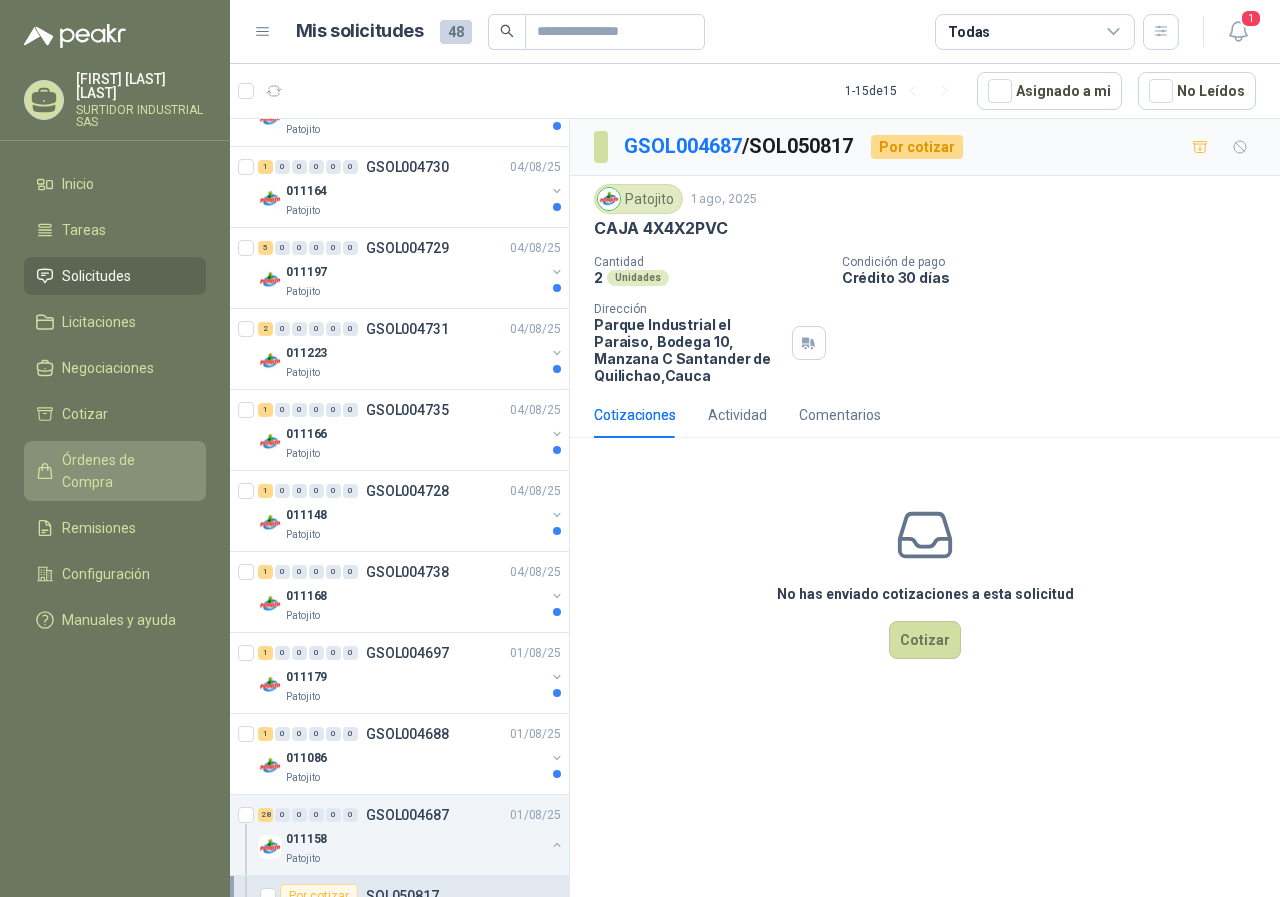 click on "Órdenes de Compra" at bounding box center (124, 471) 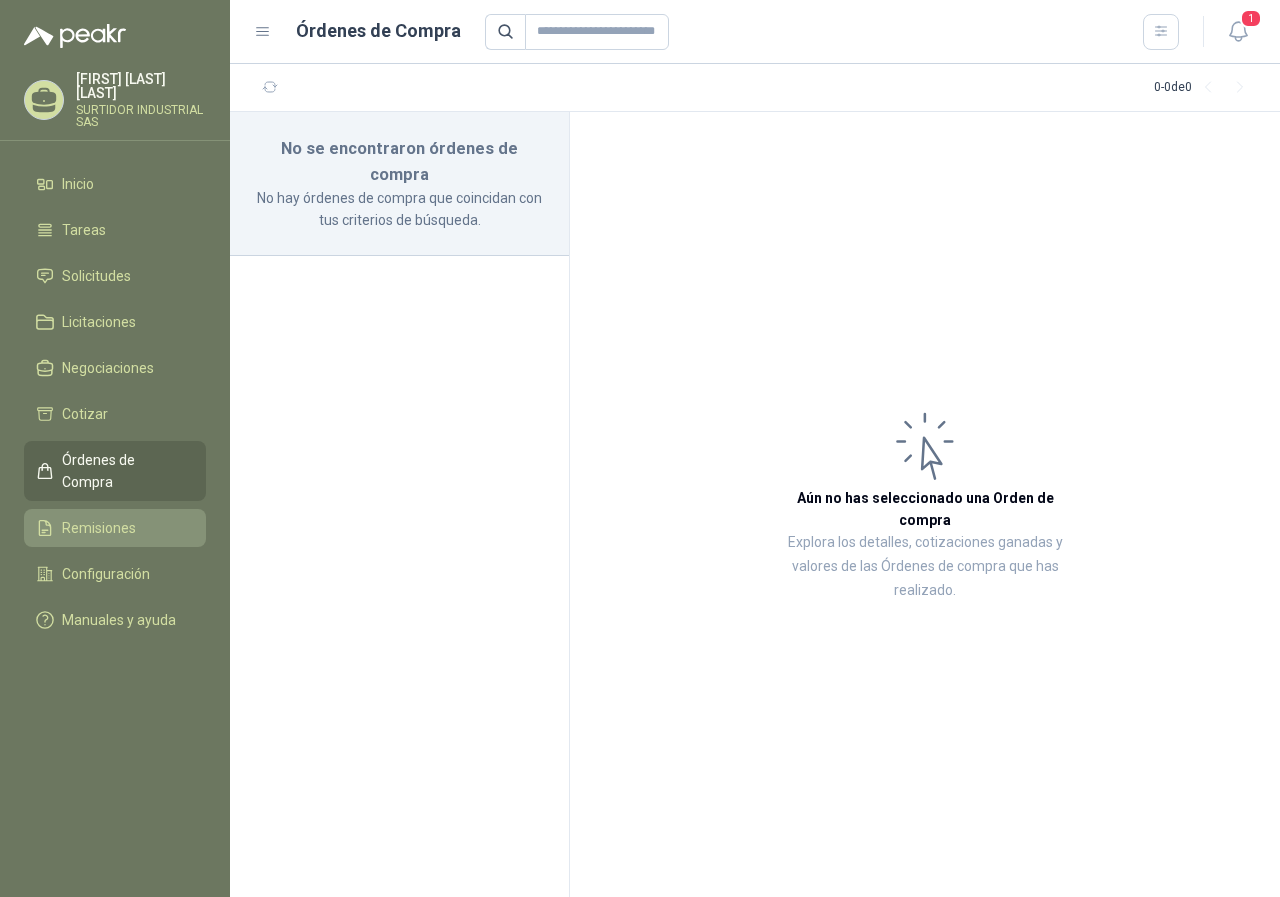 click on "Remisiones" at bounding box center (99, 528) 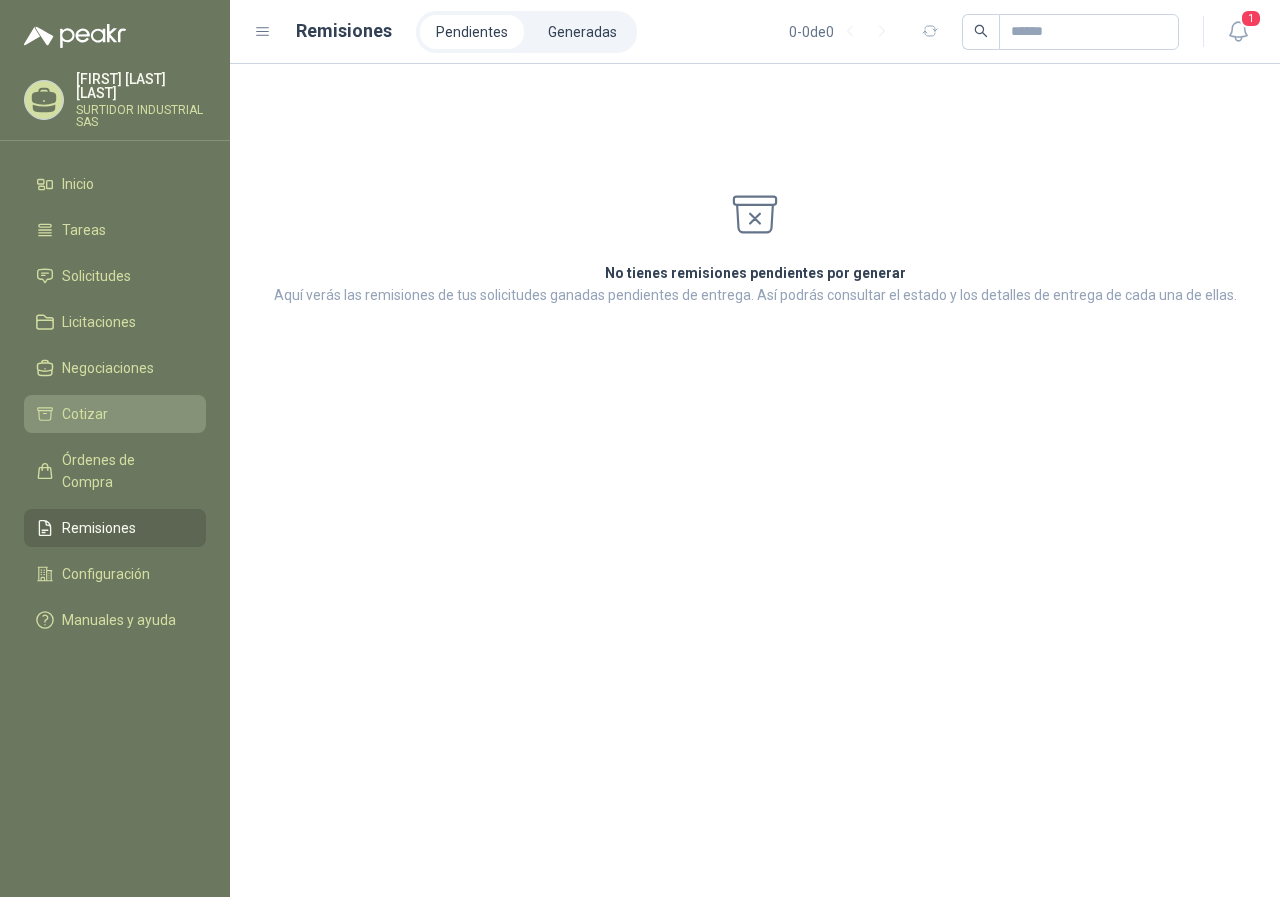 click on "Cotizar" at bounding box center [115, 414] 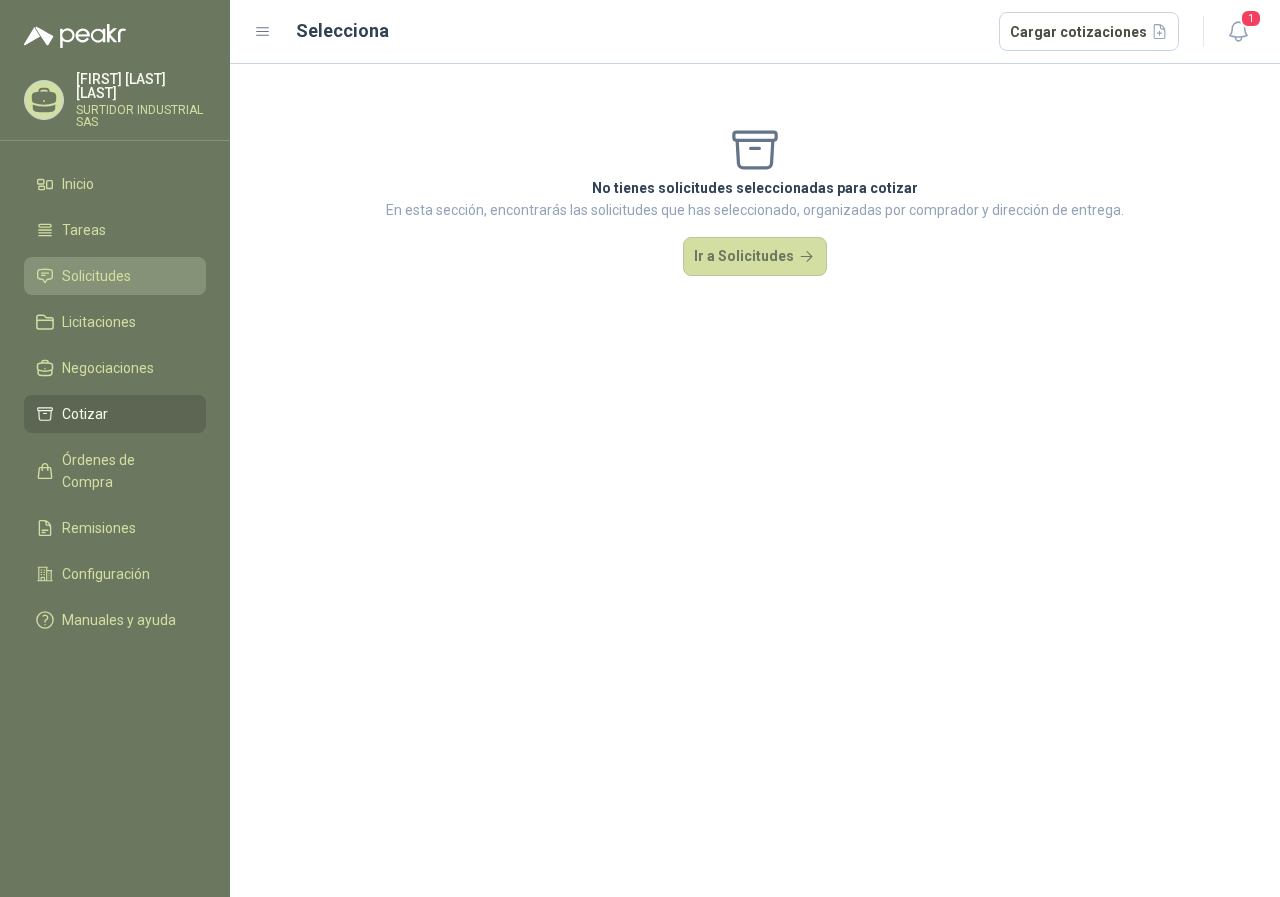 click on "Solicitudes" at bounding box center (115, 276) 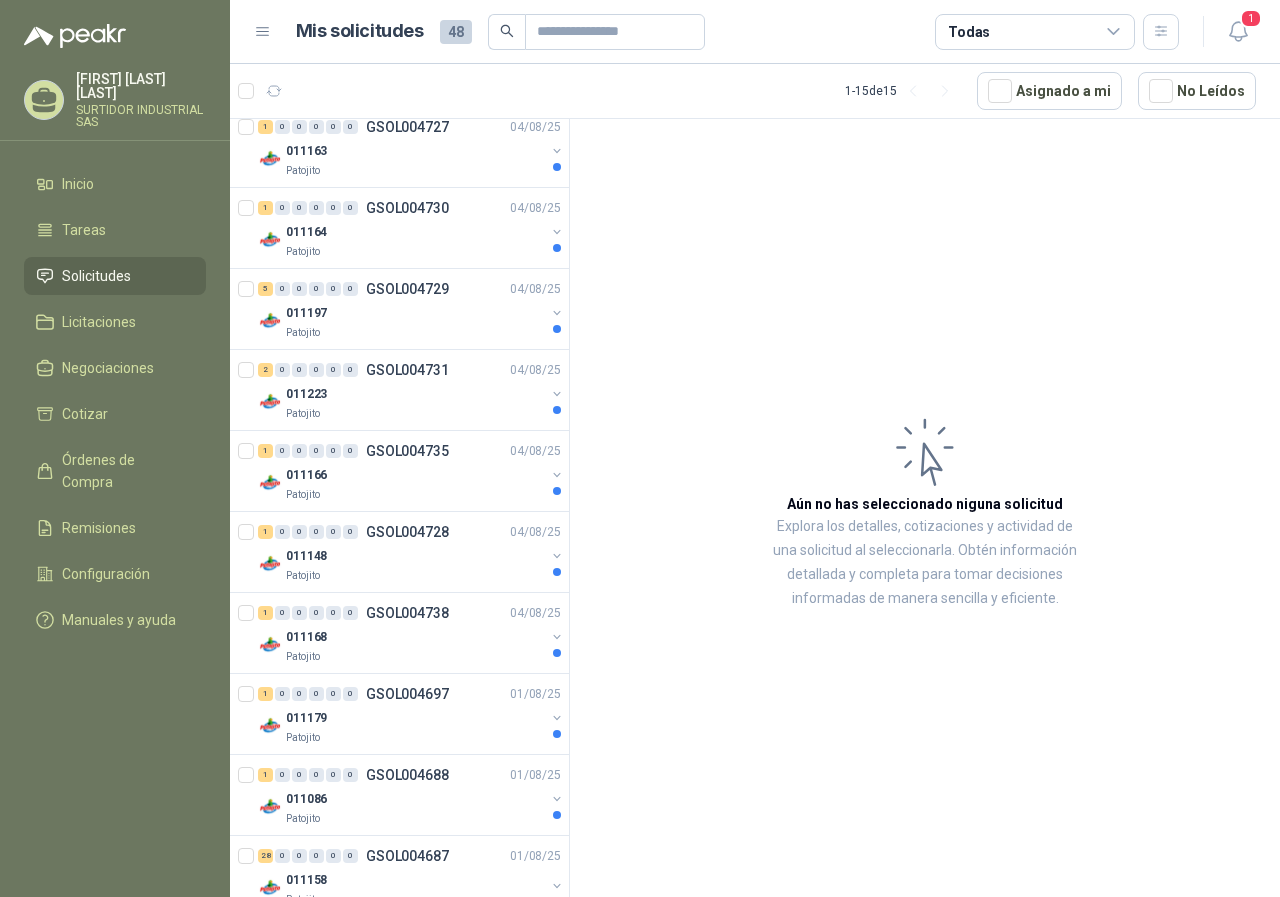 scroll, scrollTop: 641, scrollLeft: 0, axis: vertical 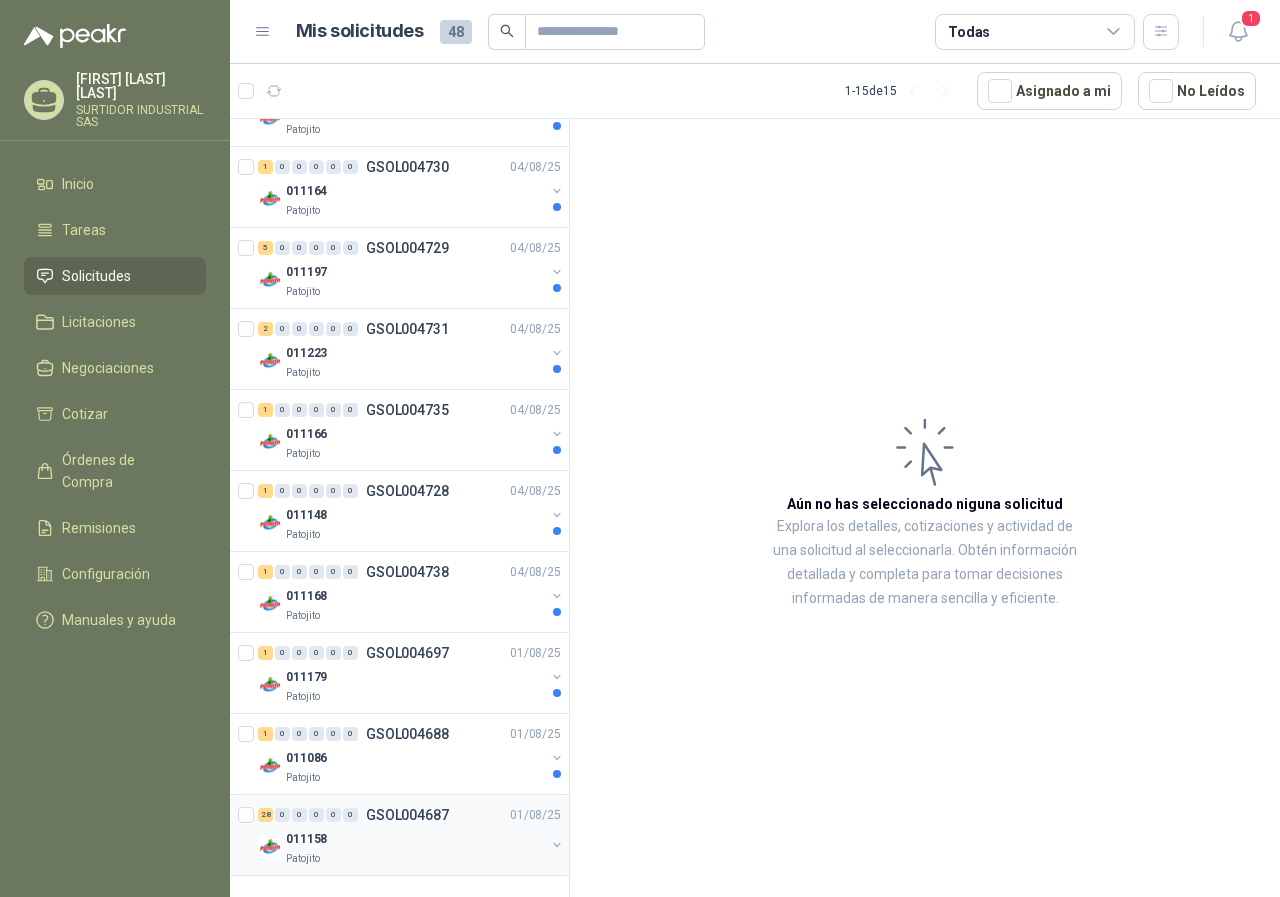 click on "28   0   0   0   0   0   GSOL004687 01/08/25" at bounding box center [411, 815] 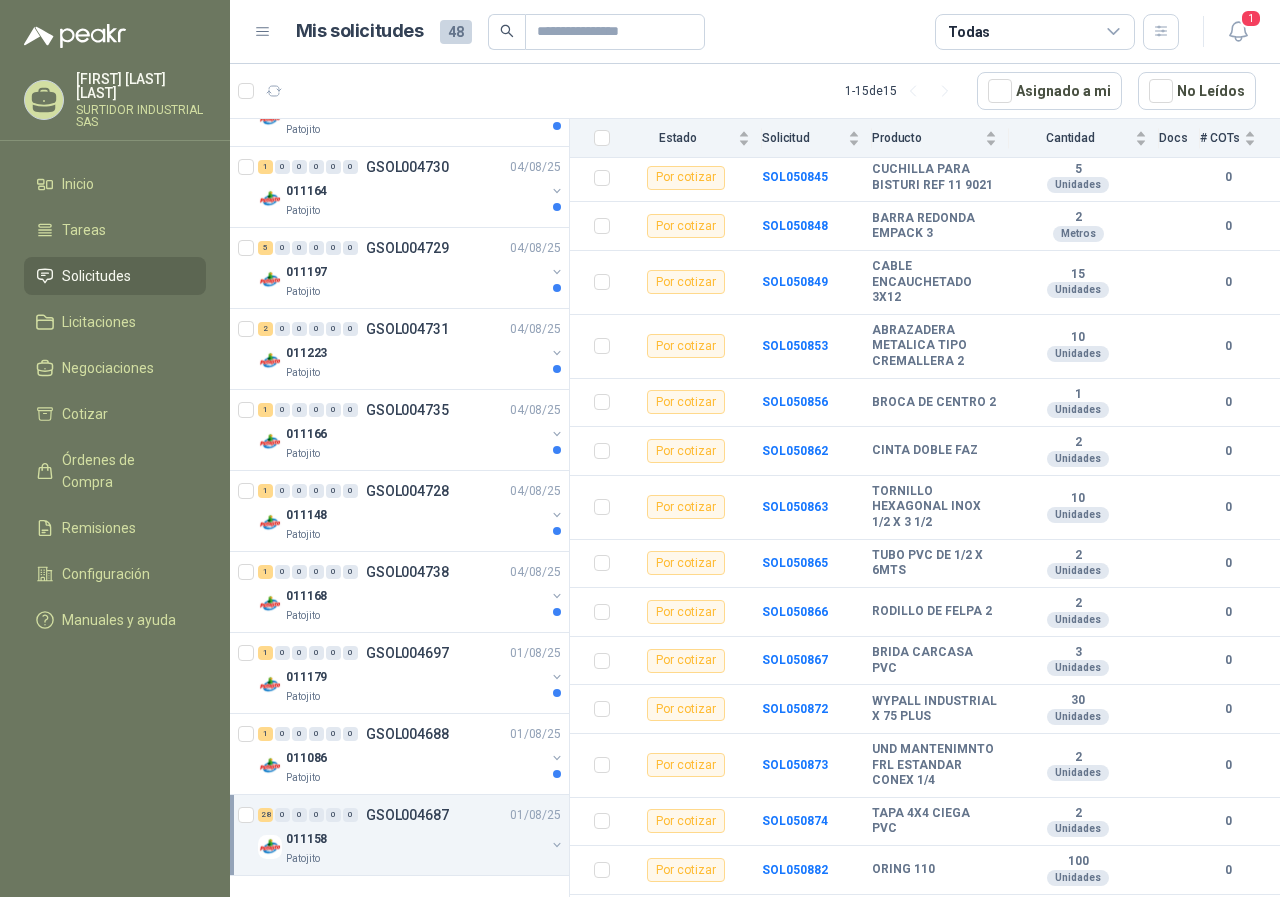 scroll, scrollTop: 1010, scrollLeft: 0, axis: vertical 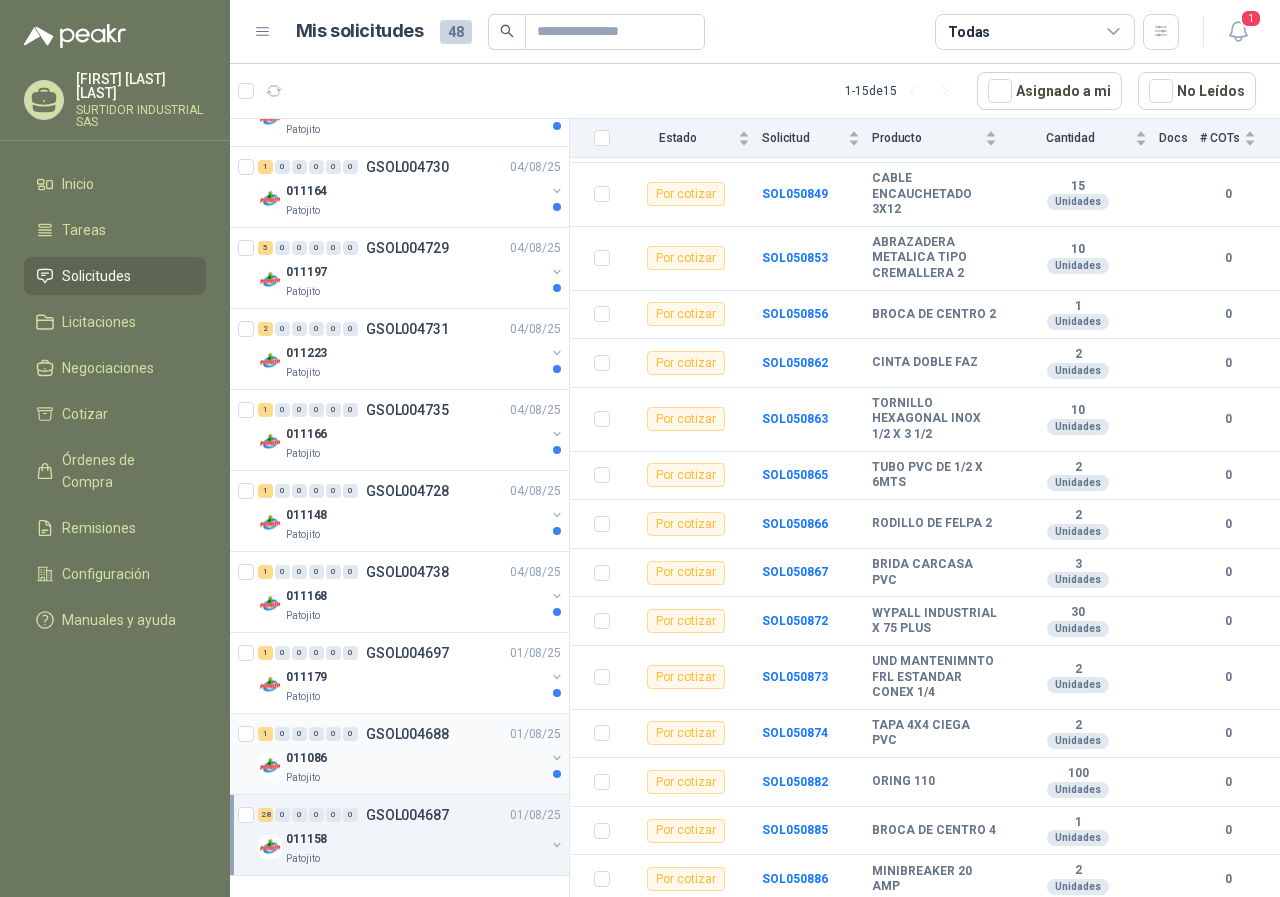 click on "011086" at bounding box center (415, 758) 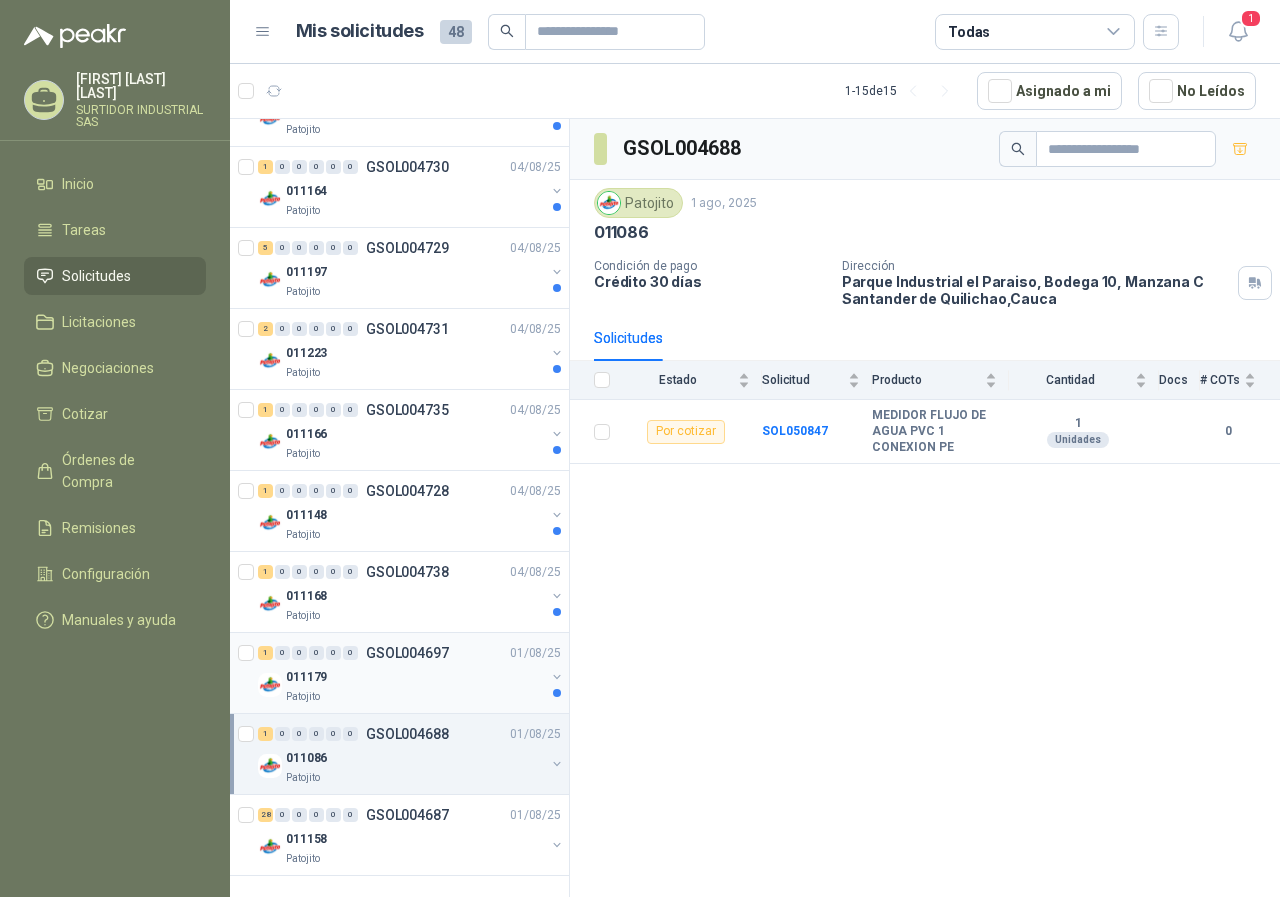 click on "011179" at bounding box center (415, 677) 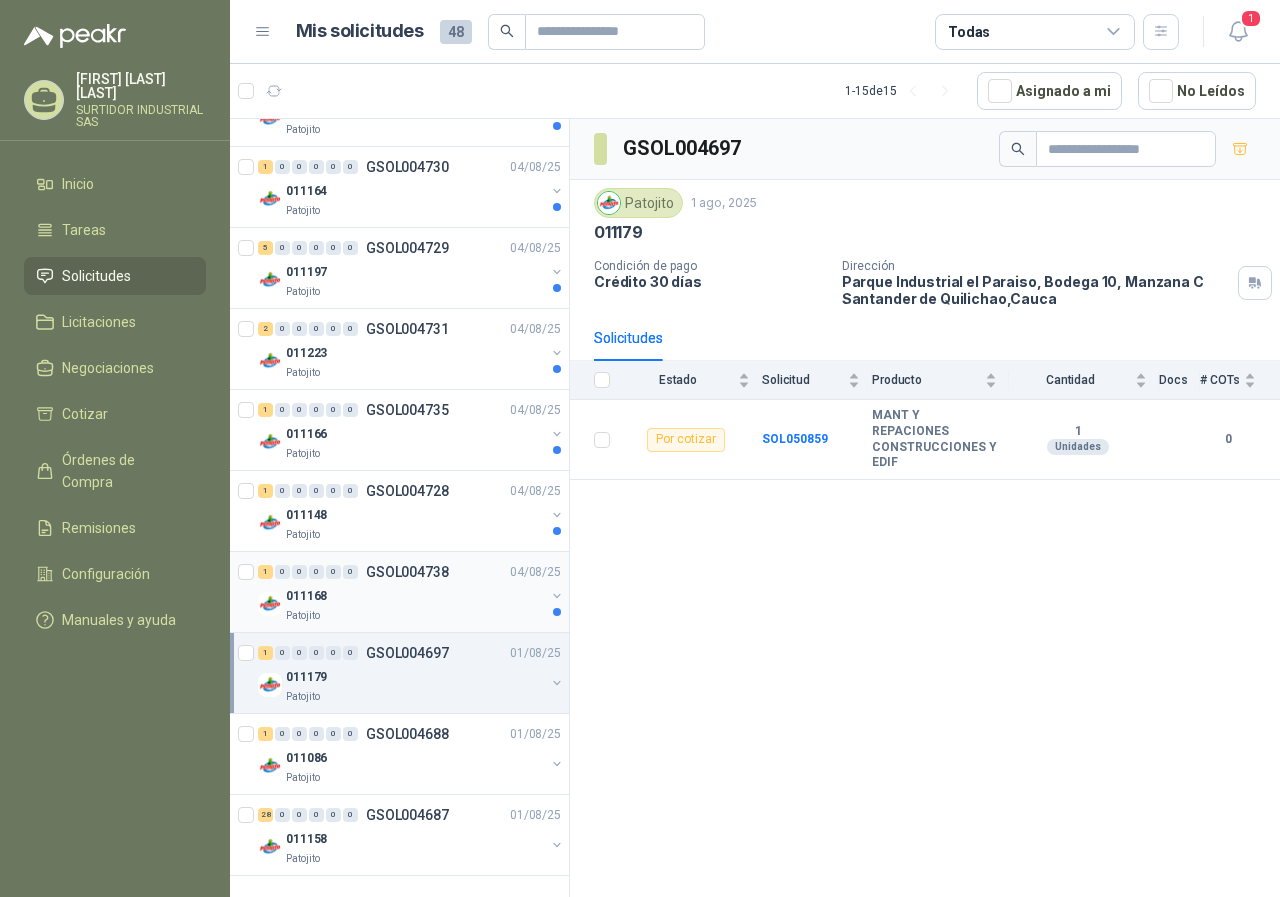 click on "Patojito" at bounding box center [415, 616] 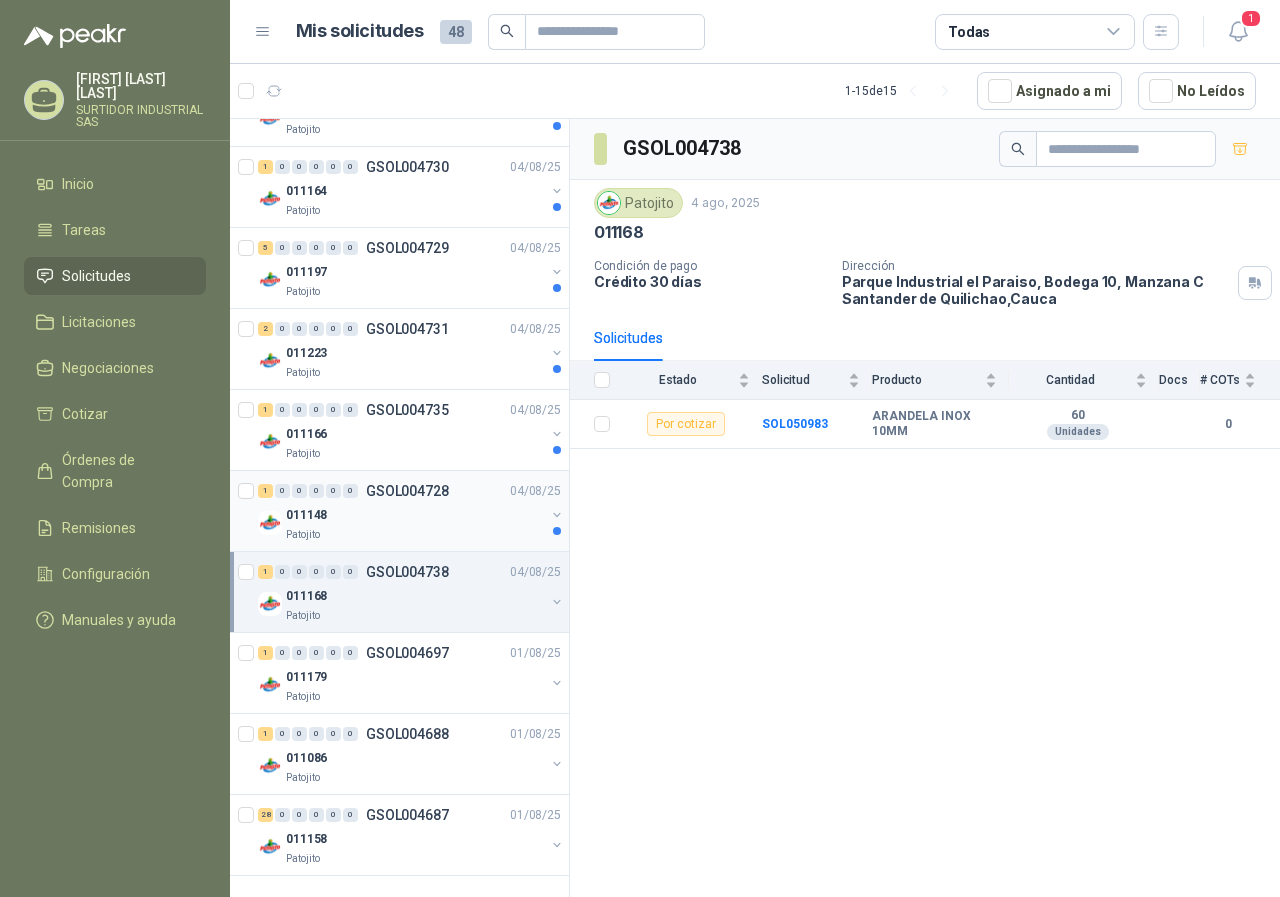 click on "Patojito" at bounding box center (415, 535) 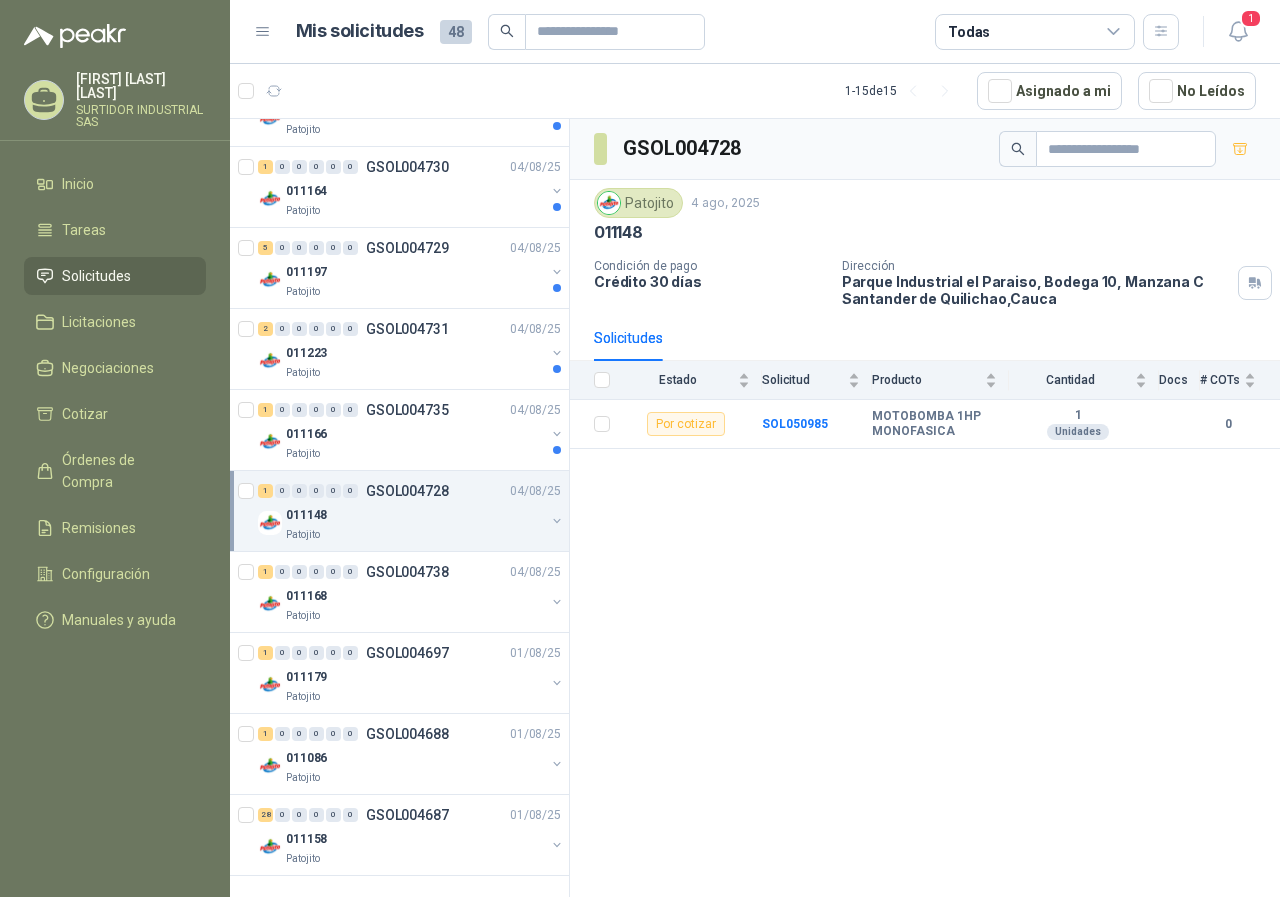 scroll, scrollTop: 541, scrollLeft: 0, axis: vertical 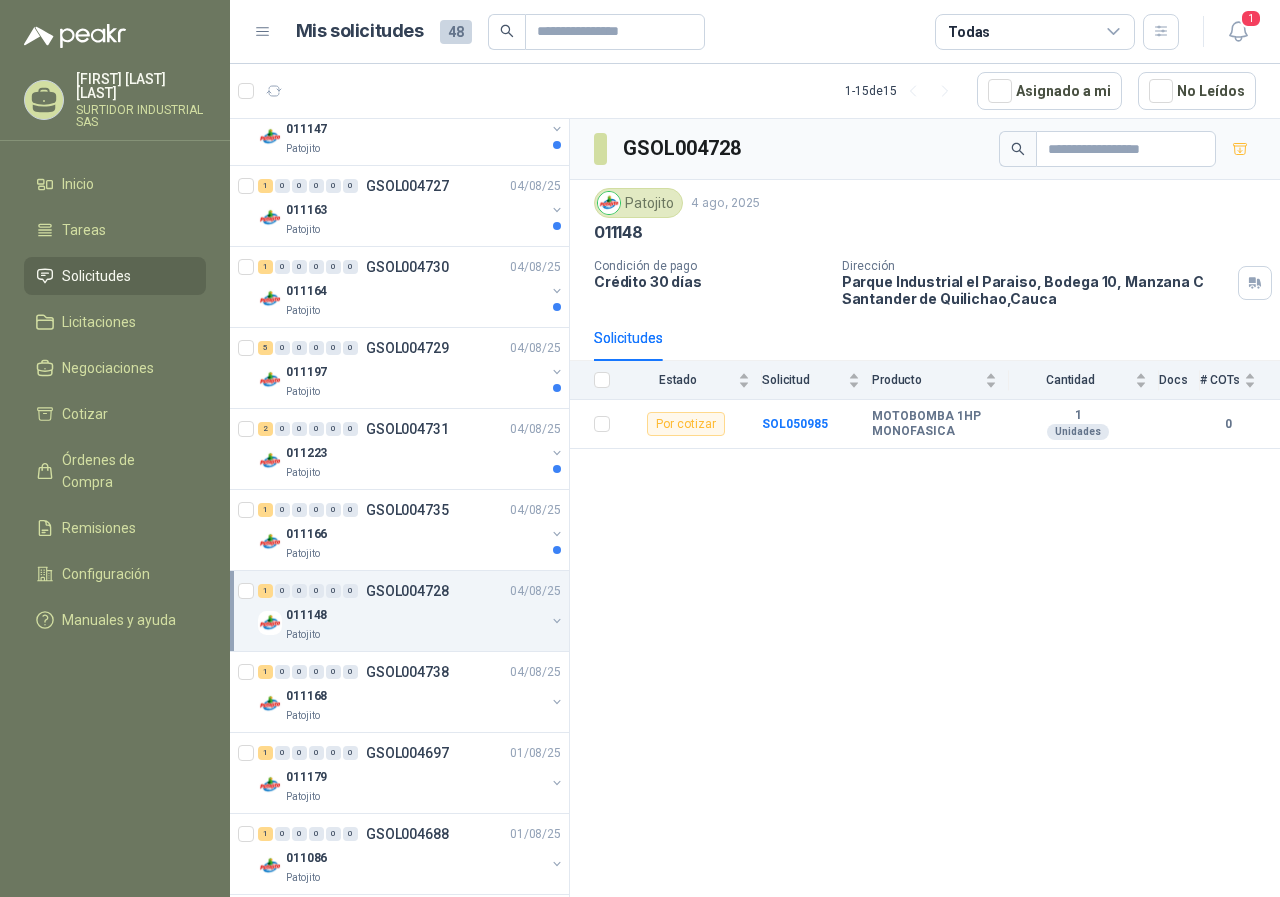 click on "011166" at bounding box center (415, 534) 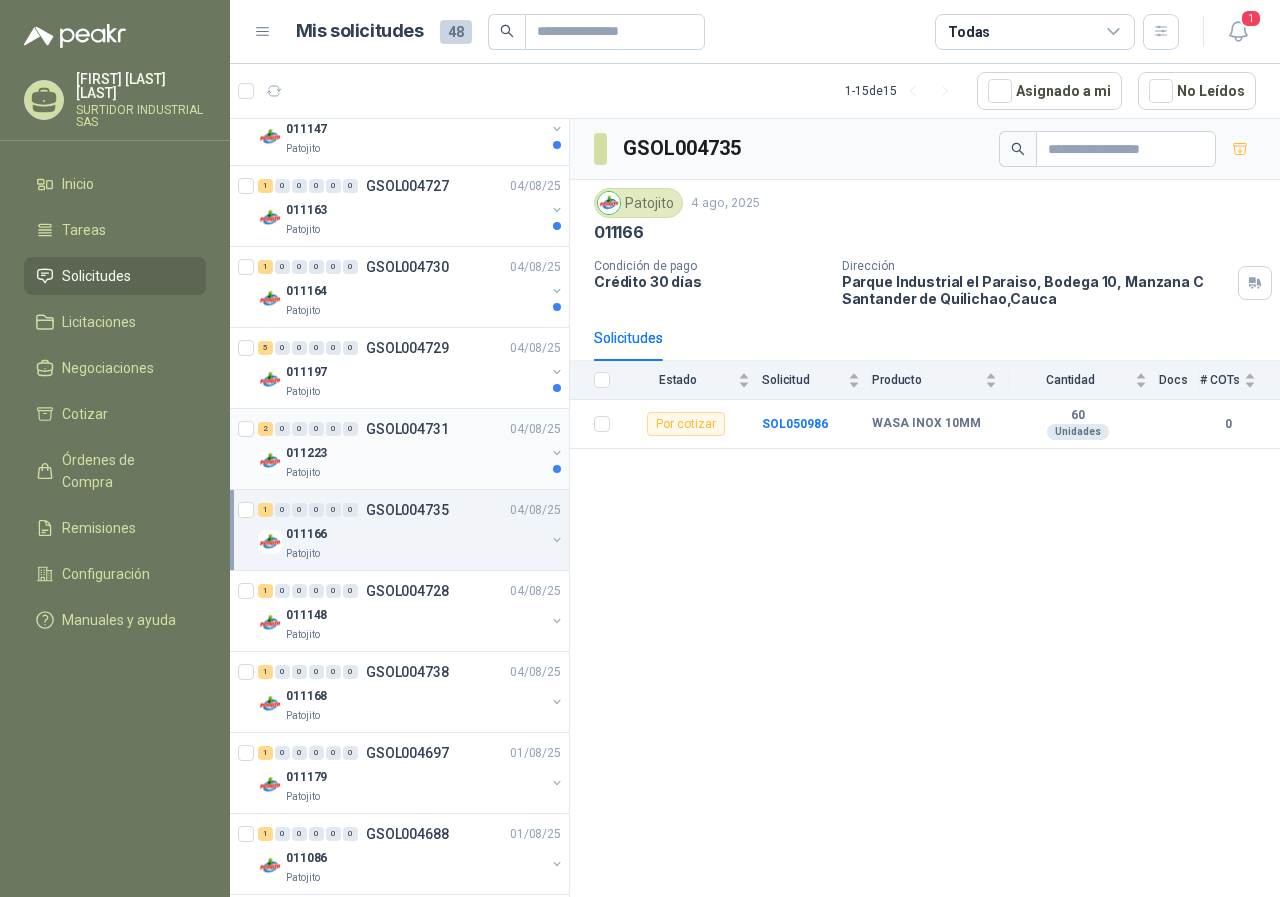 click on "011223" at bounding box center [415, 453] 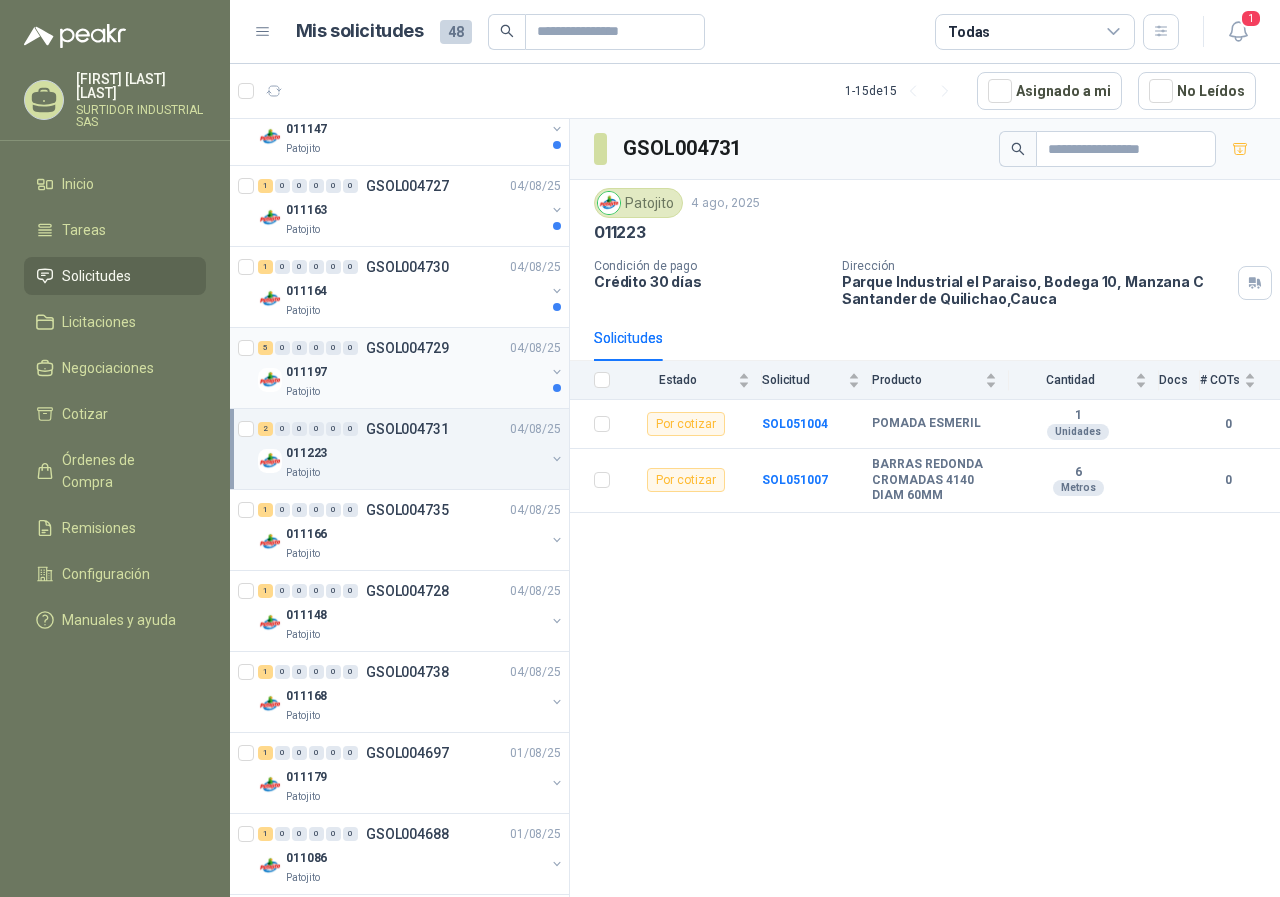 click on "011197" at bounding box center [415, 372] 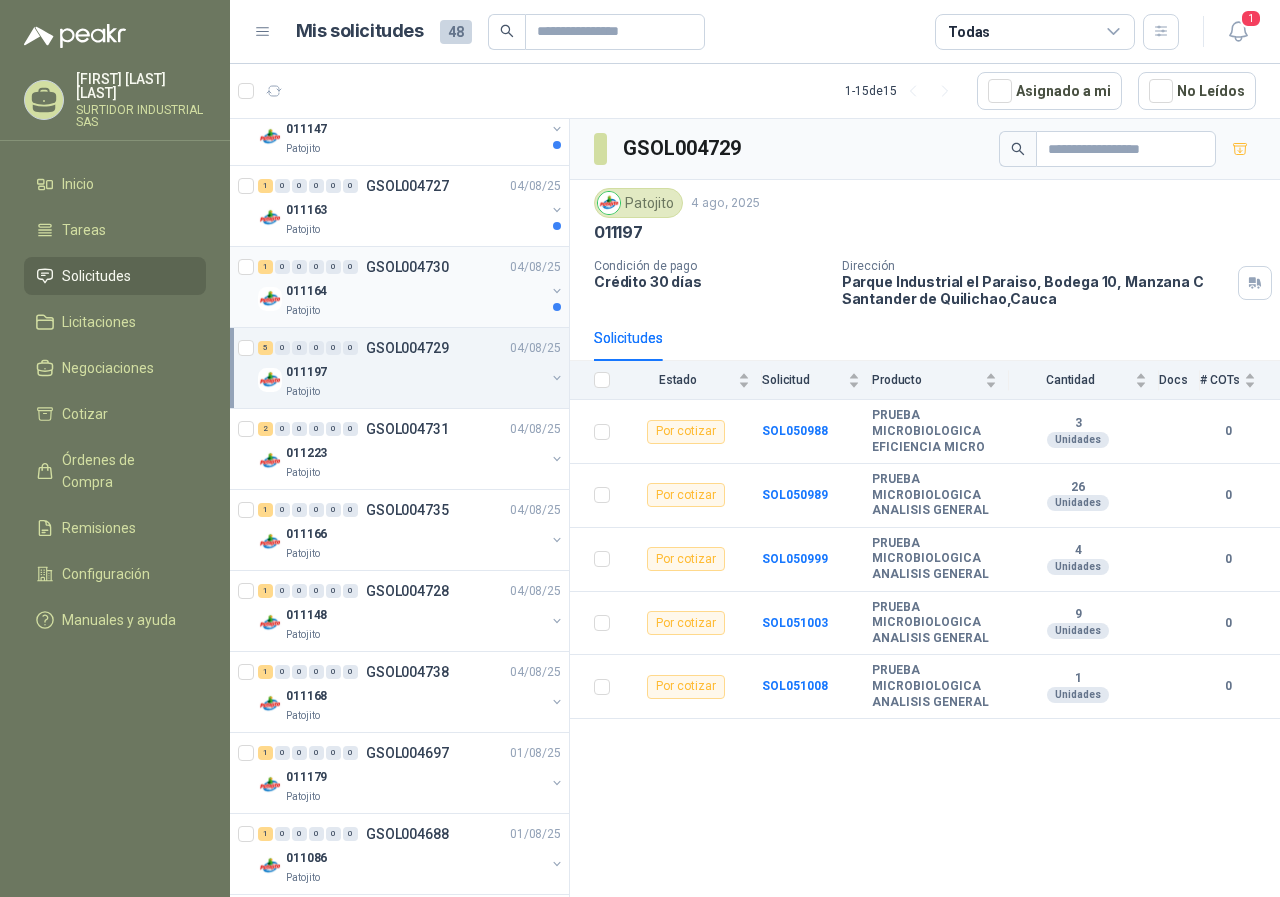 click on "011164" at bounding box center (415, 291) 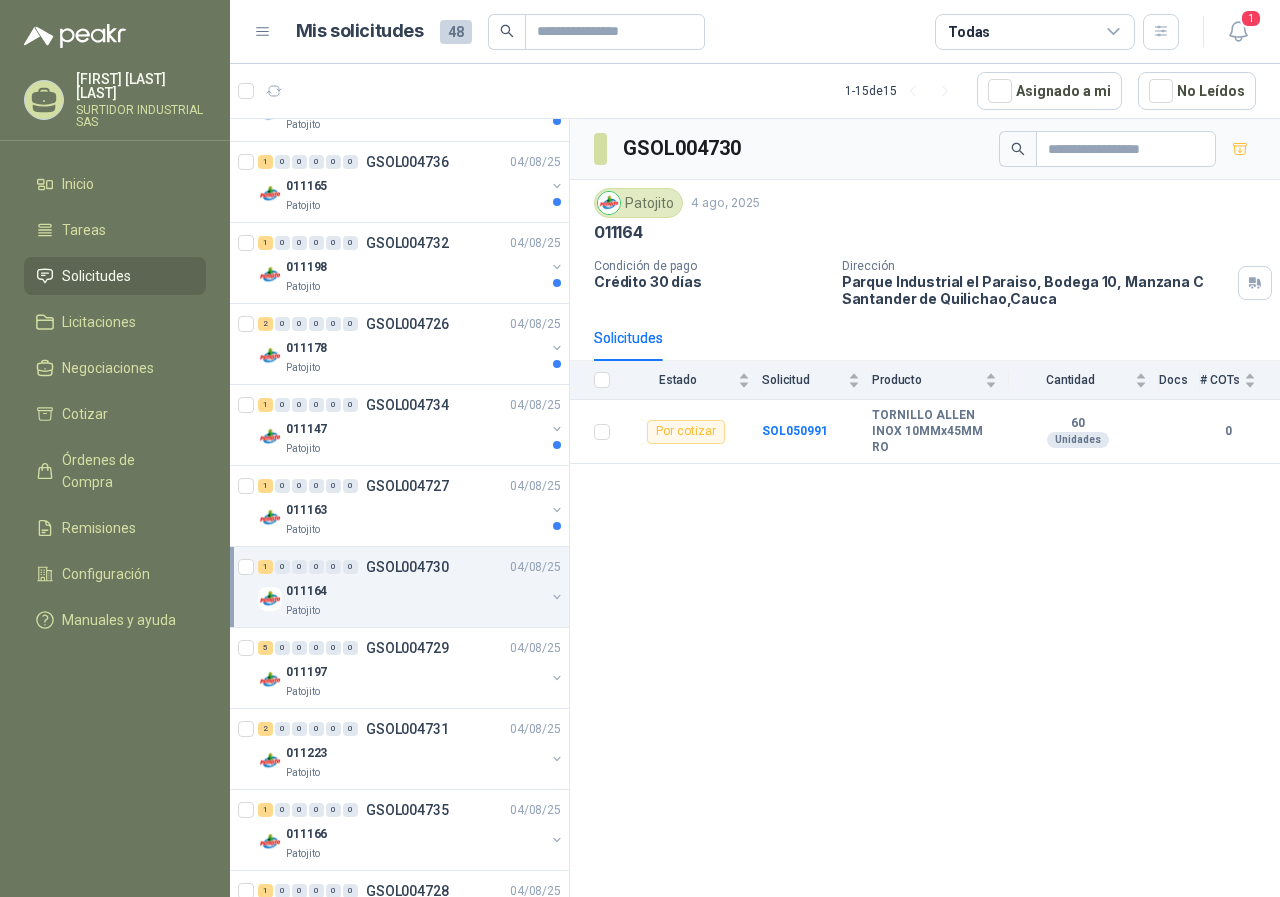 scroll, scrollTop: 0, scrollLeft: 0, axis: both 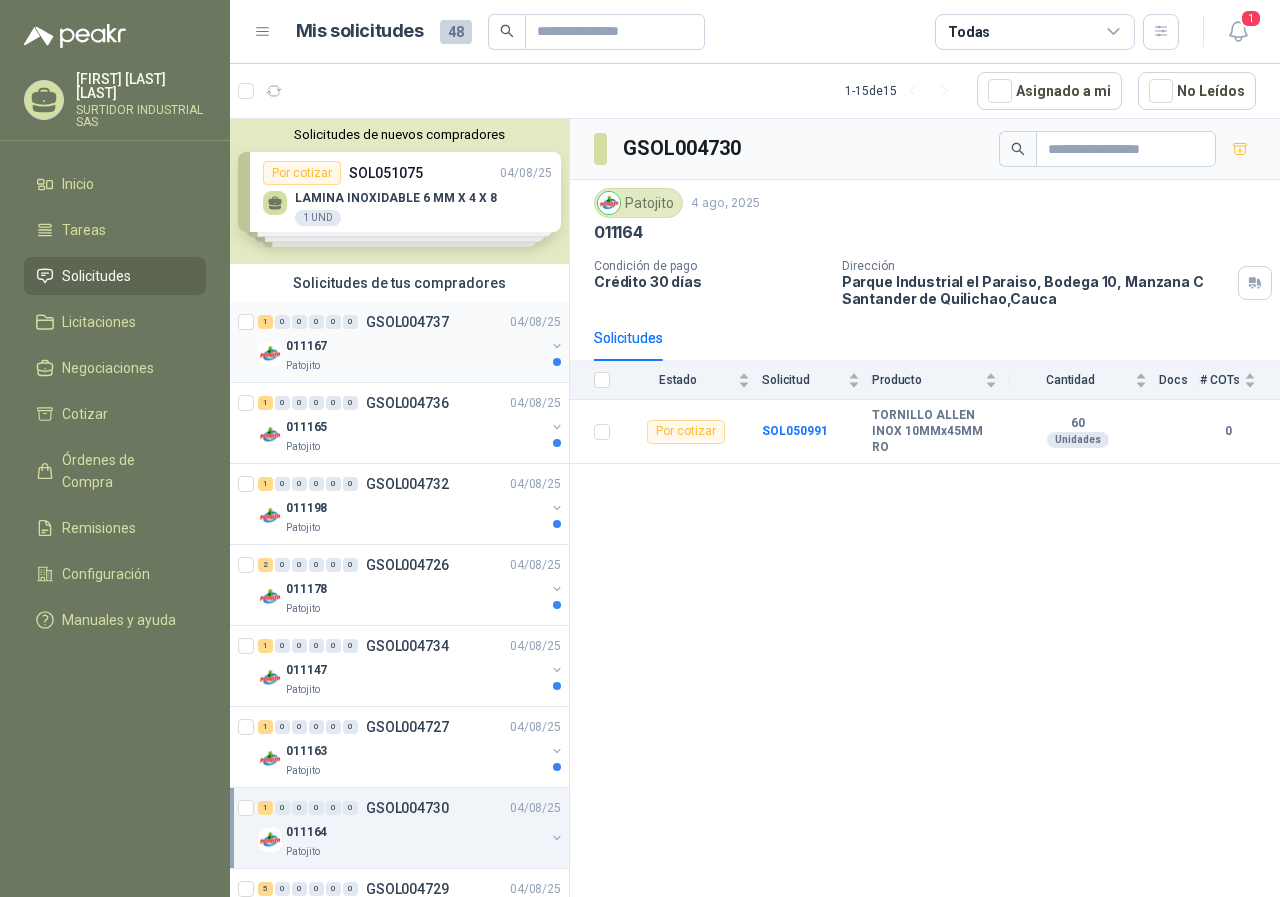 click on "0" at bounding box center [350, 322] 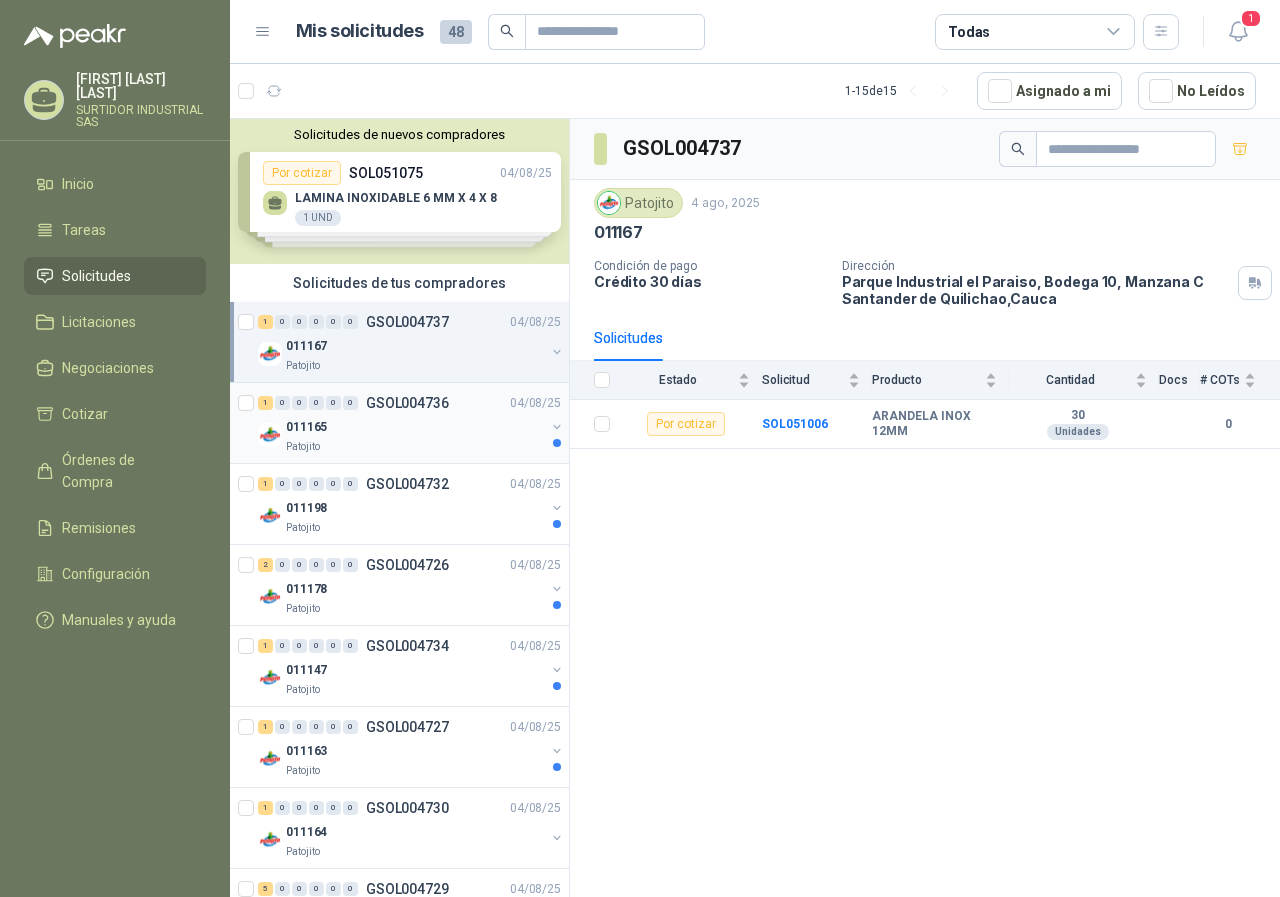 click on "GSOL004736" at bounding box center [407, 403] 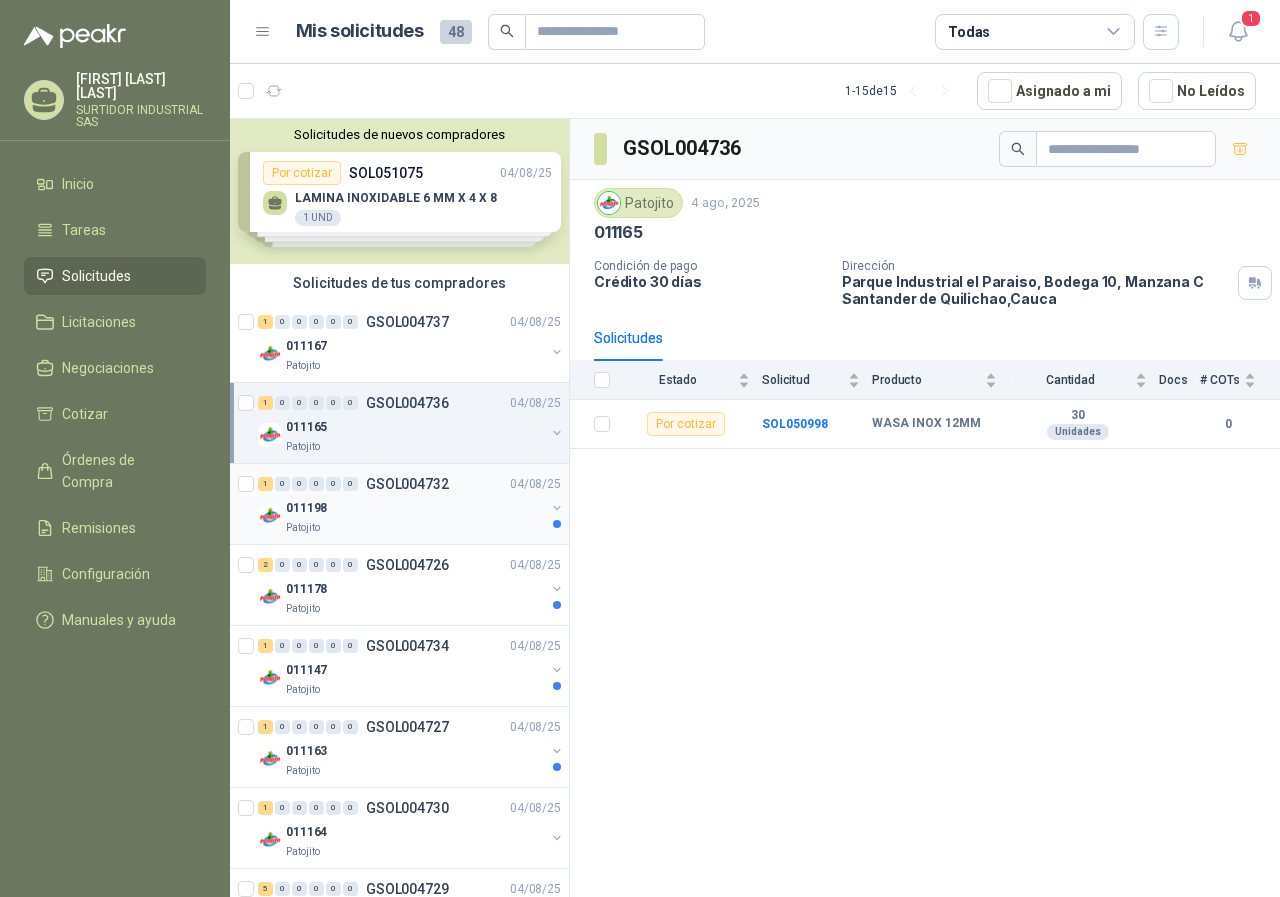 click on "1   0   0   0   0   0   GSOL004732" at bounding box center (353, 484) 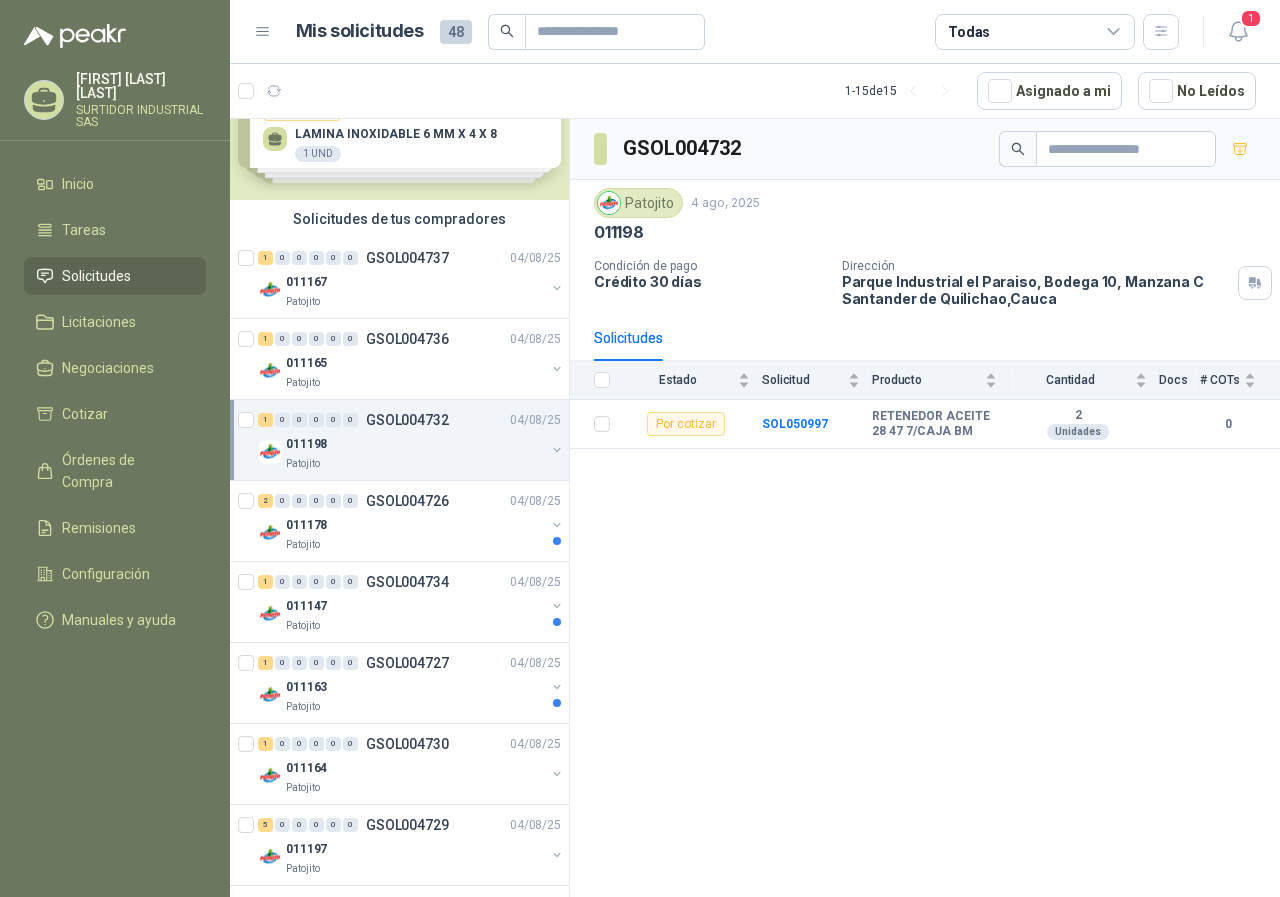 scroll, scrollTop: 100, scrollLeft: 0, axis: vertical 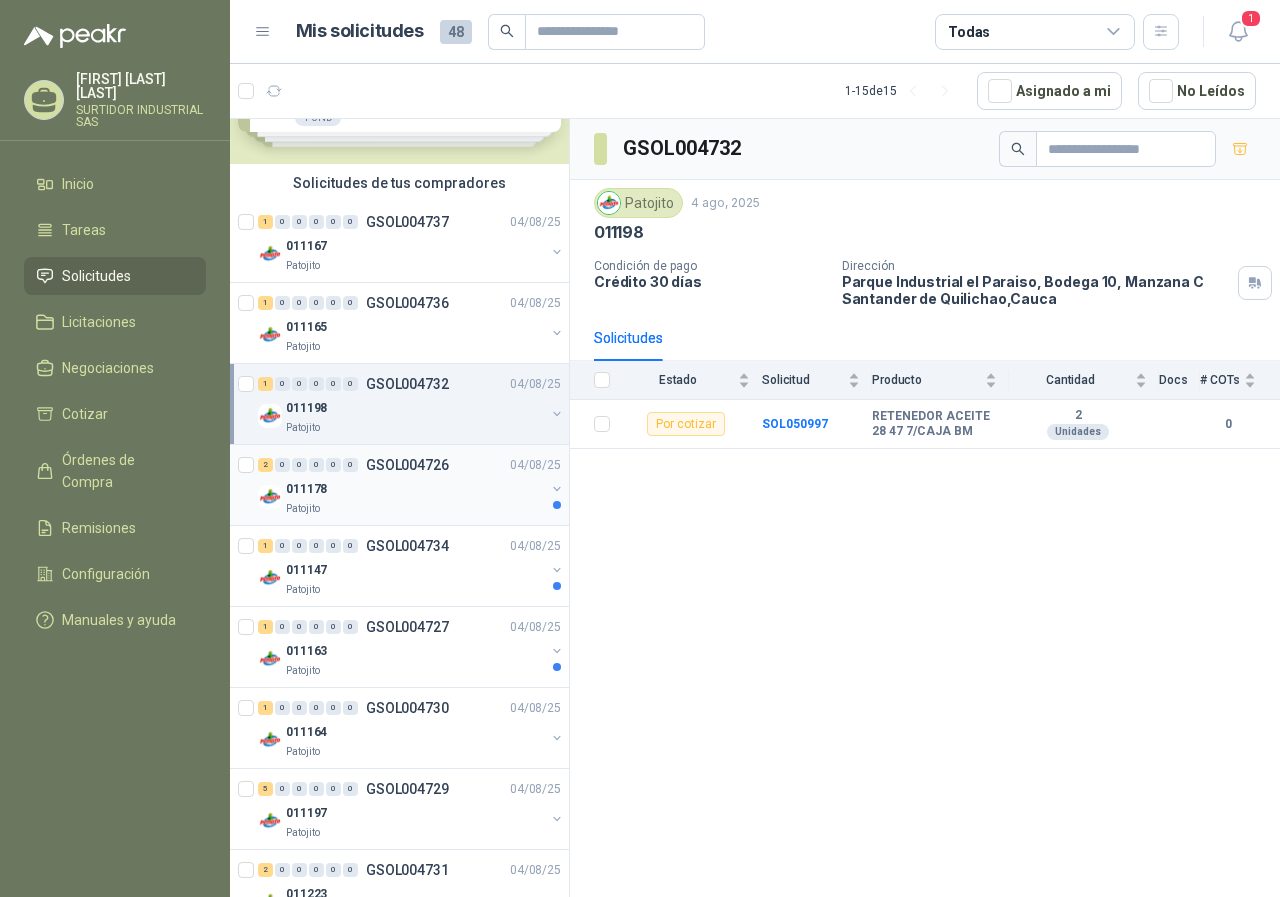 click on "2   0   0   0   0   0   GSOL004726" at bounding box center [353, 465] 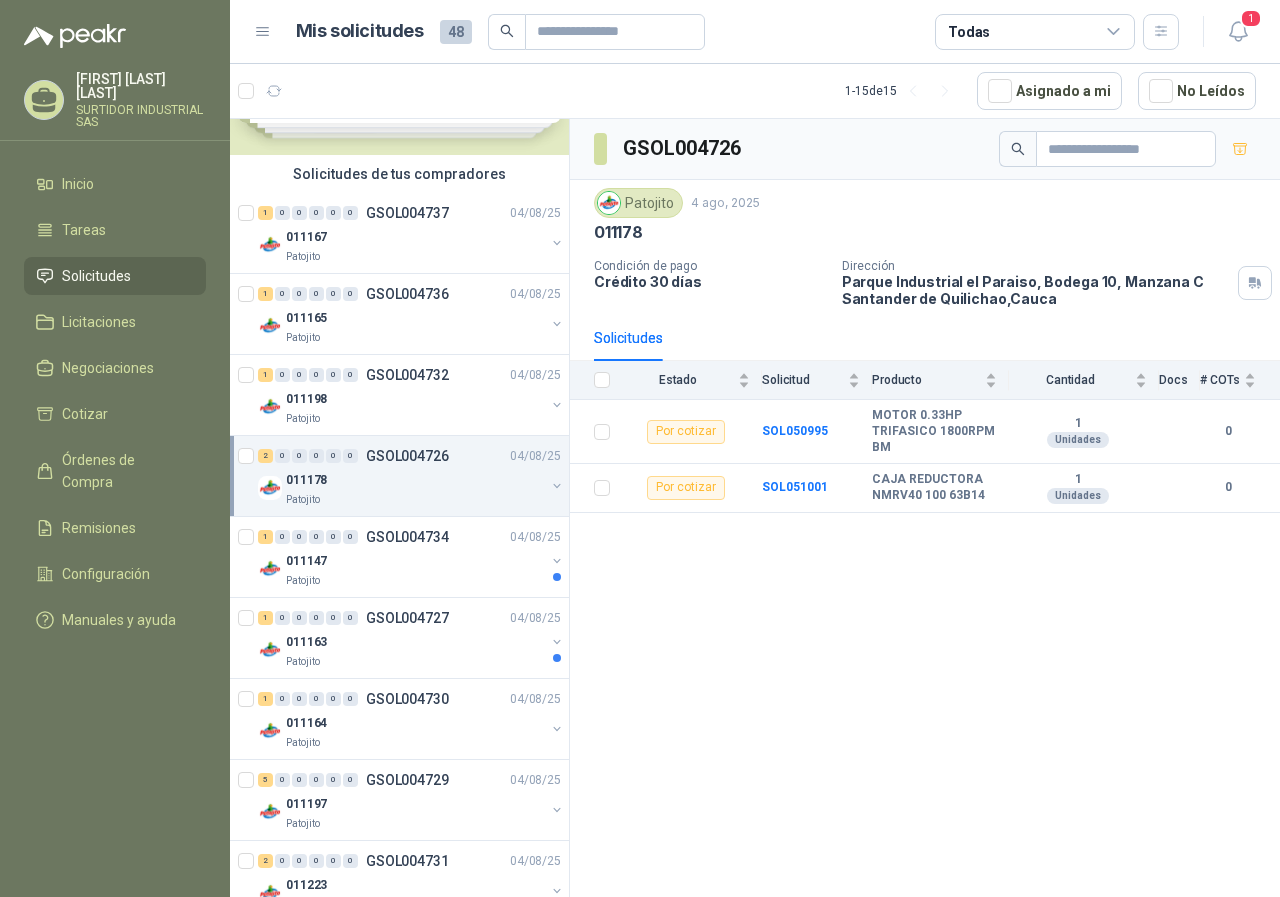 scroll, scrollTop: 100, scrollLeft: 0, axis: vertical 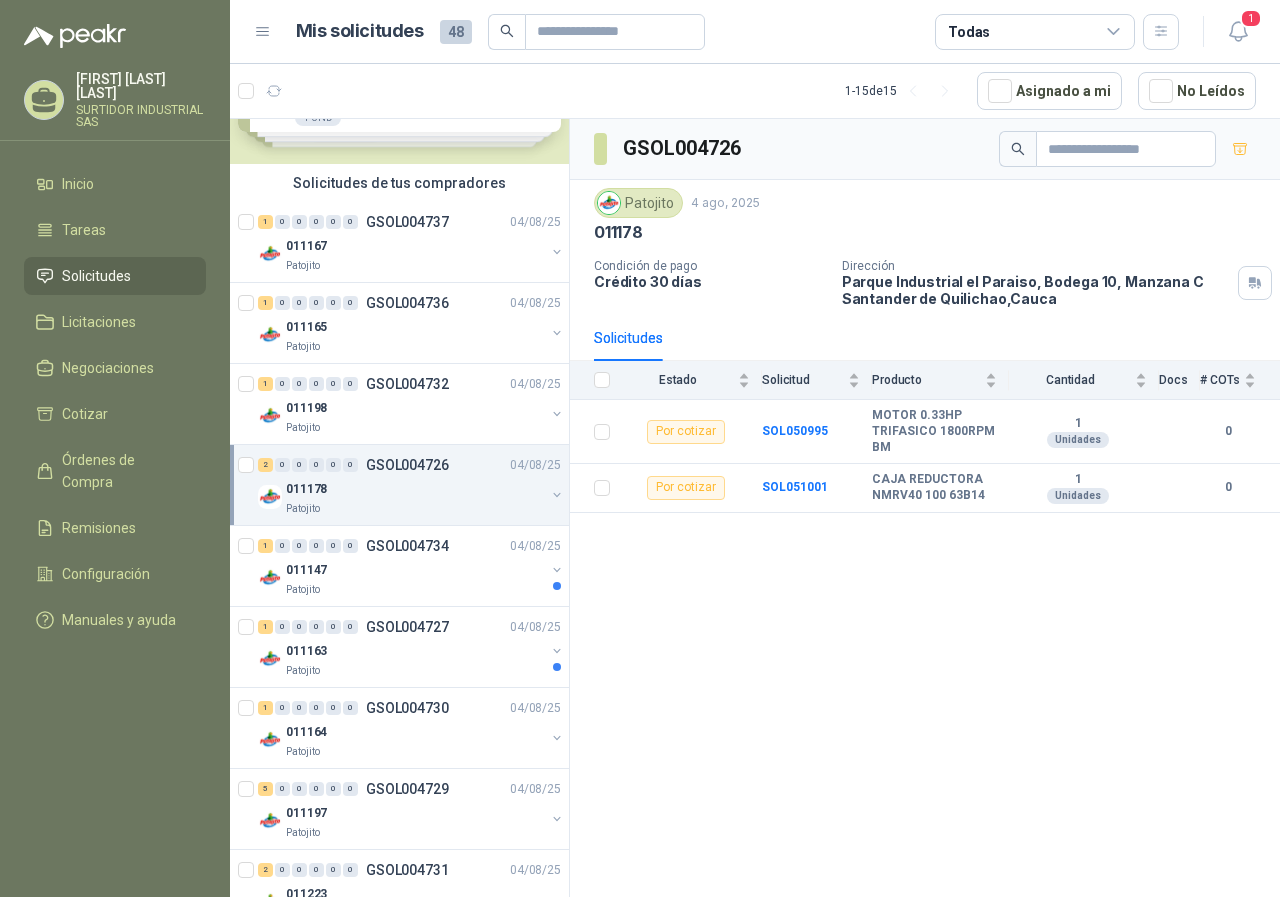 click on "2   0   0   0   0   0   GSOL004726" at bounding box center (353, 465) 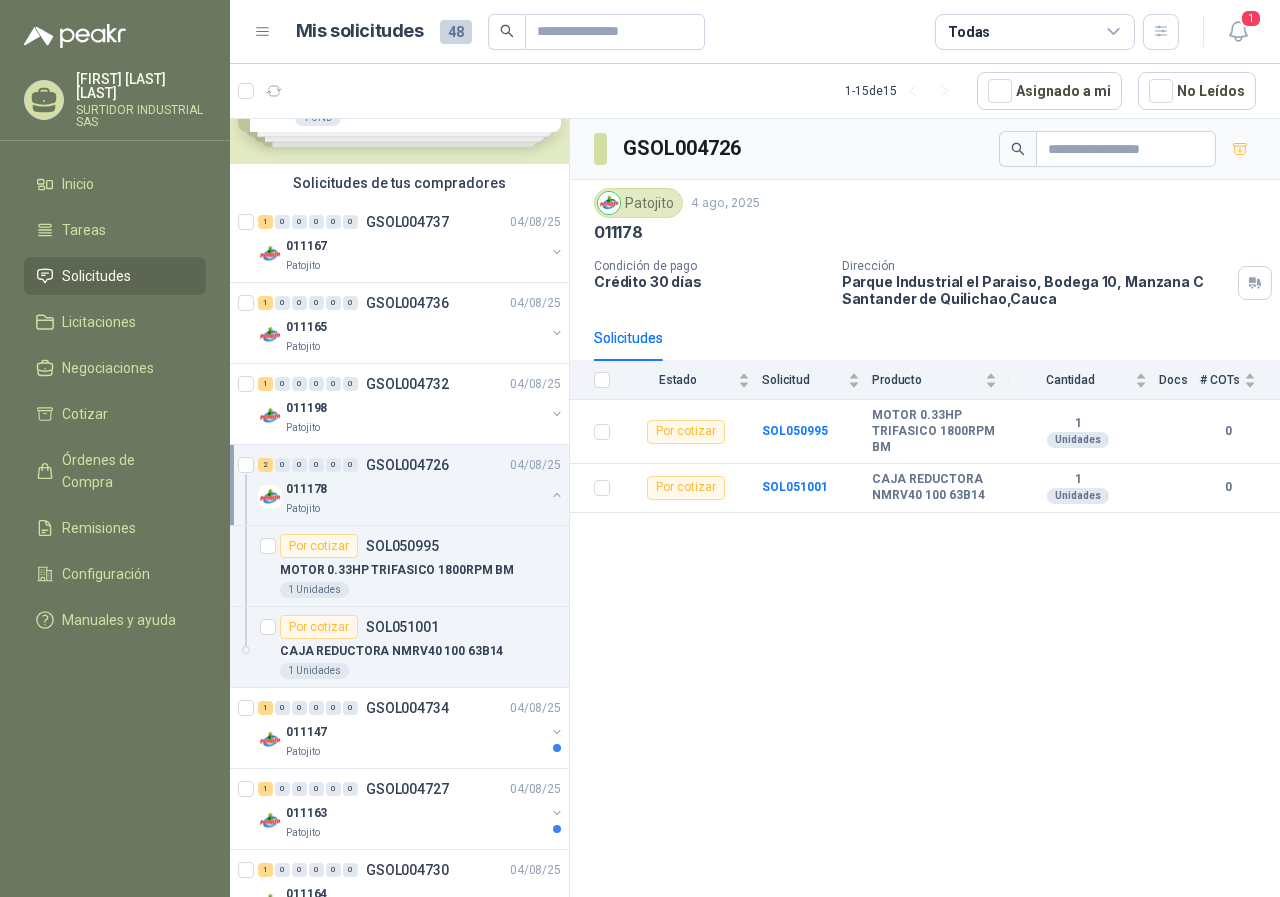 click on "2   0   0   0   0   0   GSOL004726" at bounding box center [353, 465] 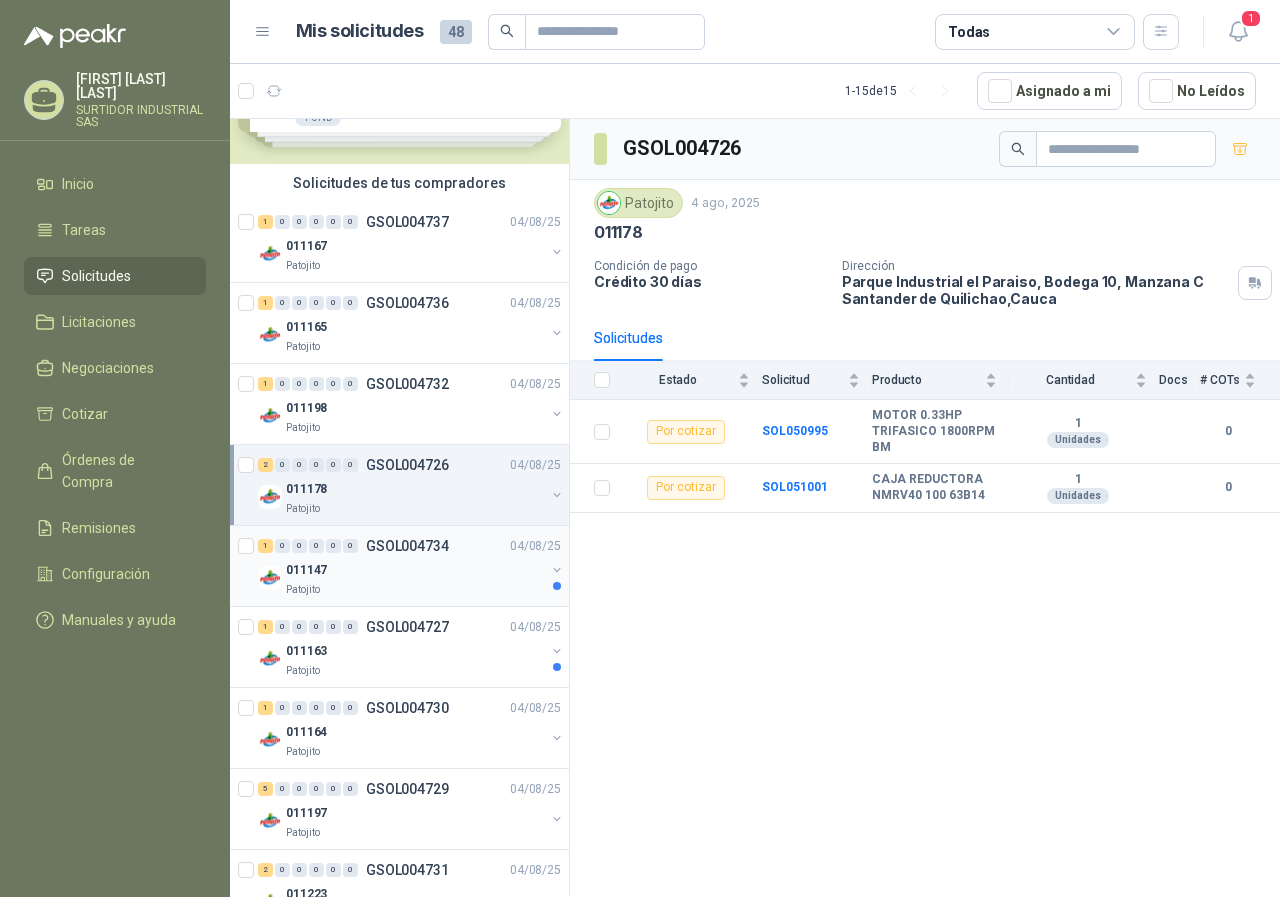 click on "GSOL004734" at bounding box center (407, 546) 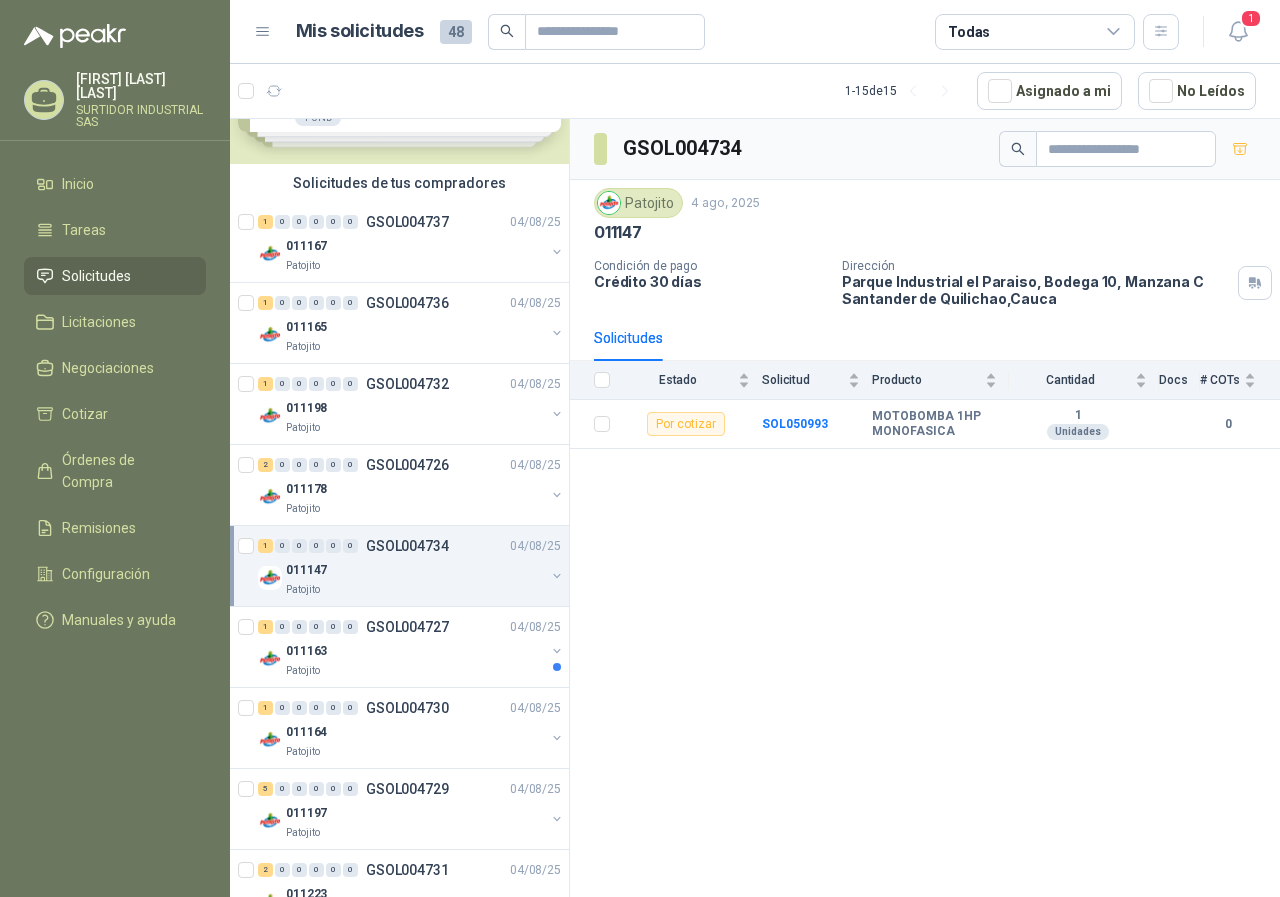 scroll, scrollTop: 200, scrollLeft: 0, axis: vertical 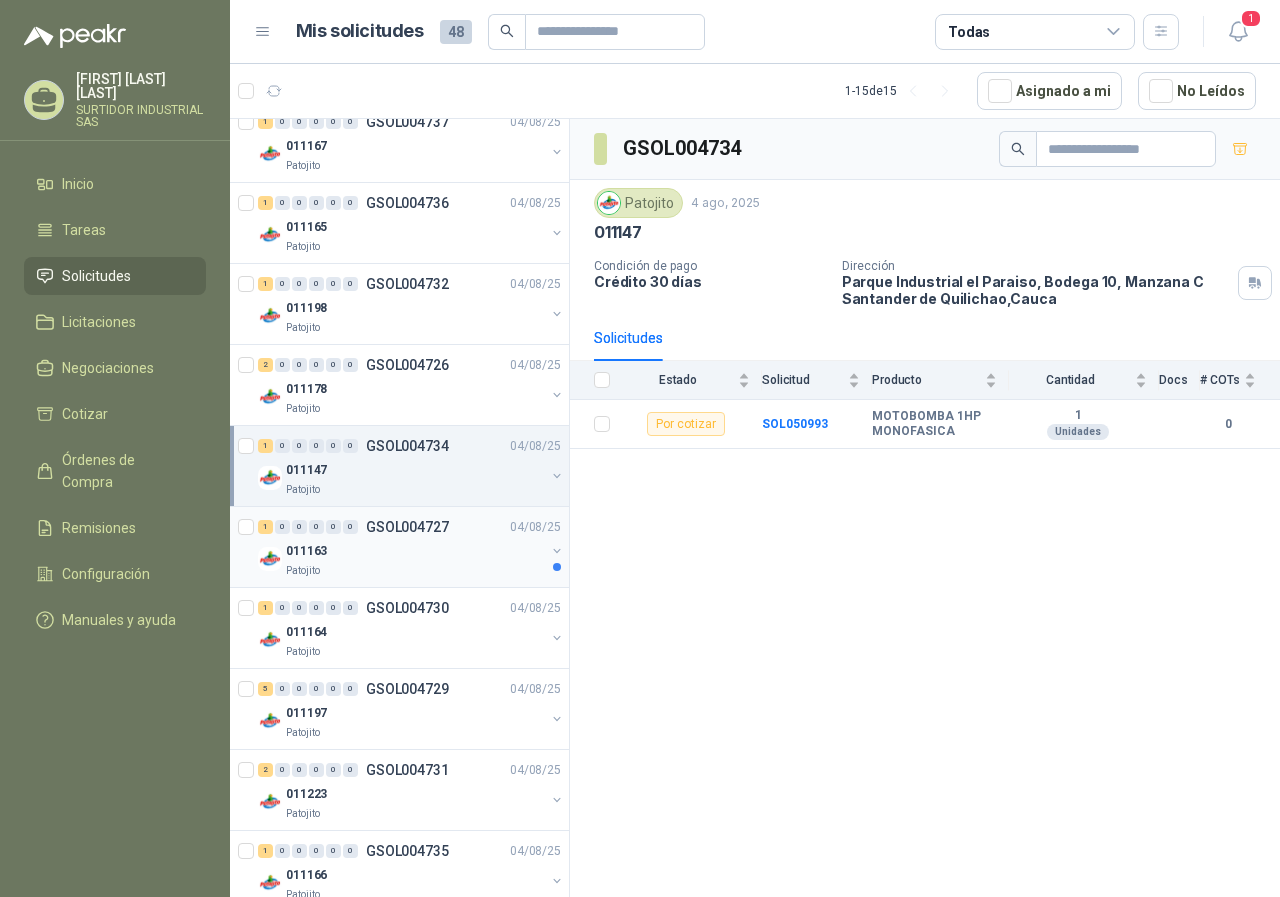 click on "1   0   0   0   0   0   GSOL004727 04/08/25" at bounding box center [411, 527] 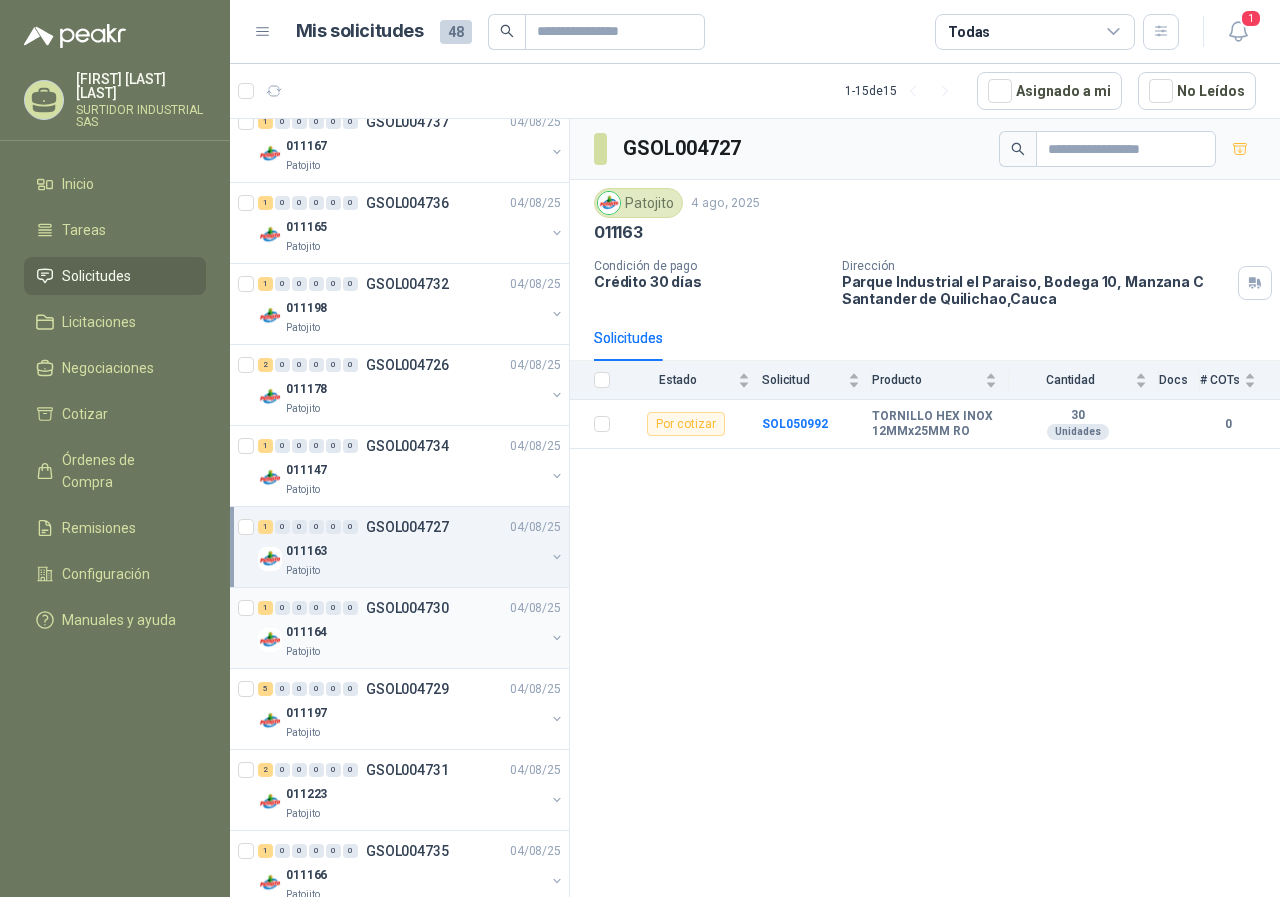 click on "GSOL004730" at bounding box center (407, 608) 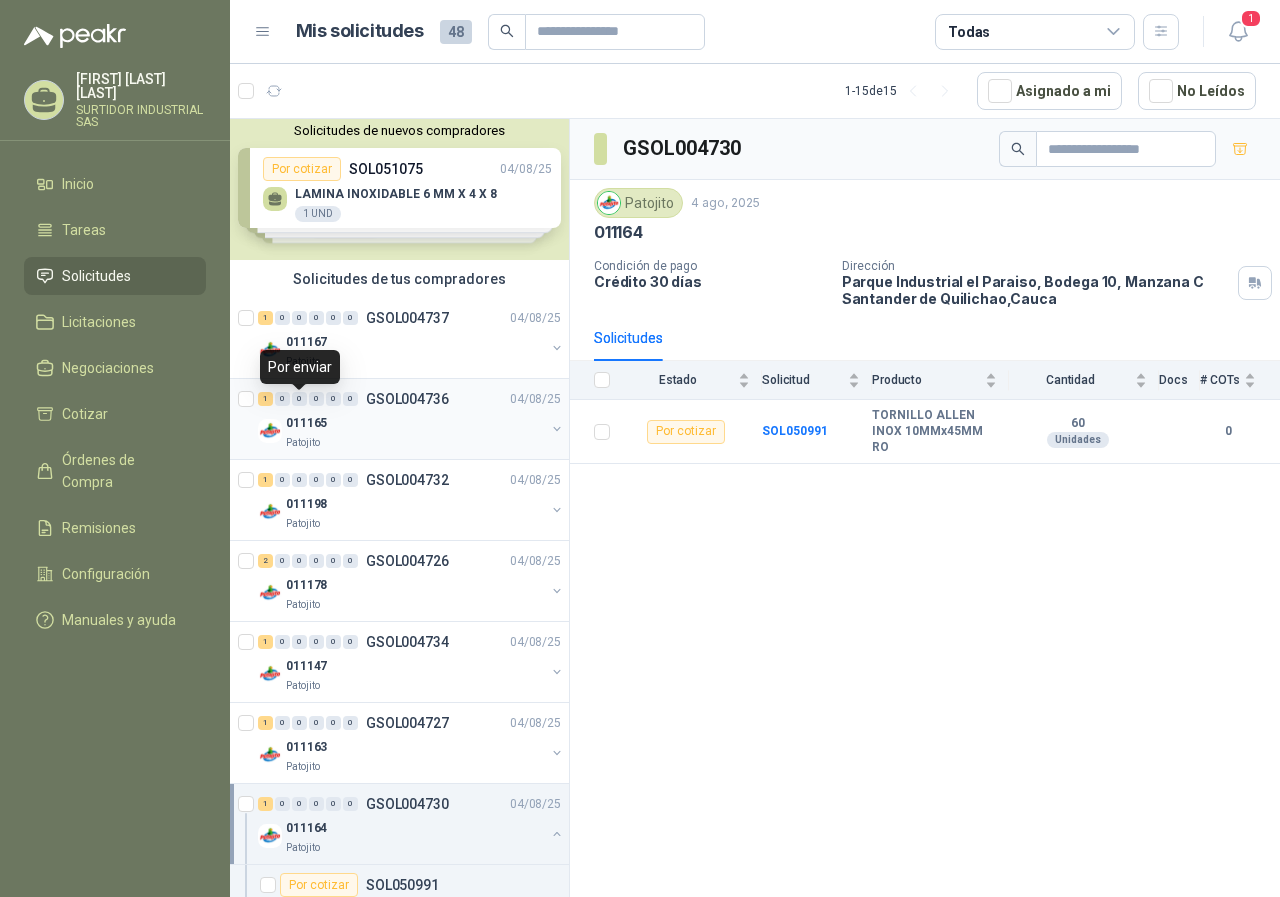 scroll, scrollTop: 0, scrollLeft: 0, axis: both 